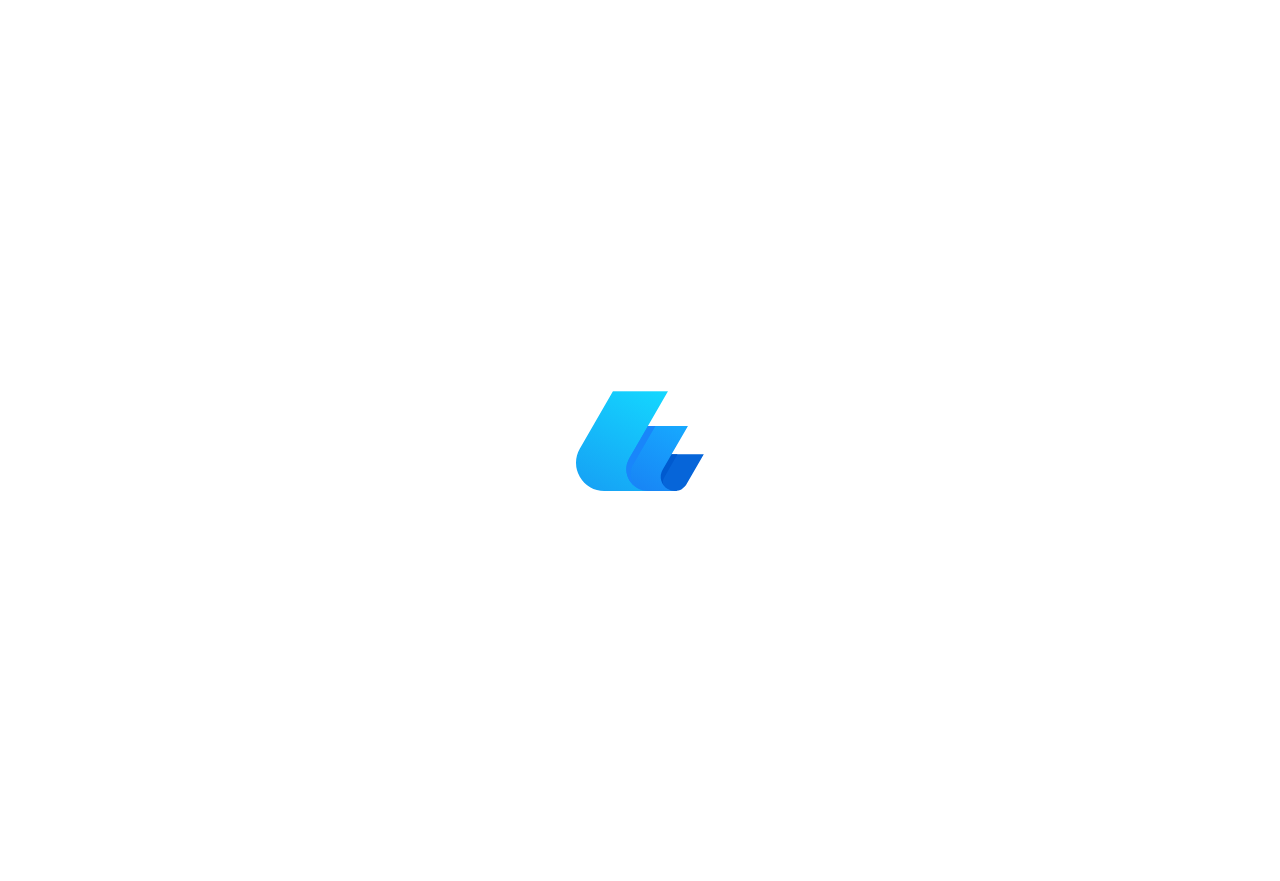 scroll, scrollTop: 0, scrollLeft: 0, axis: both 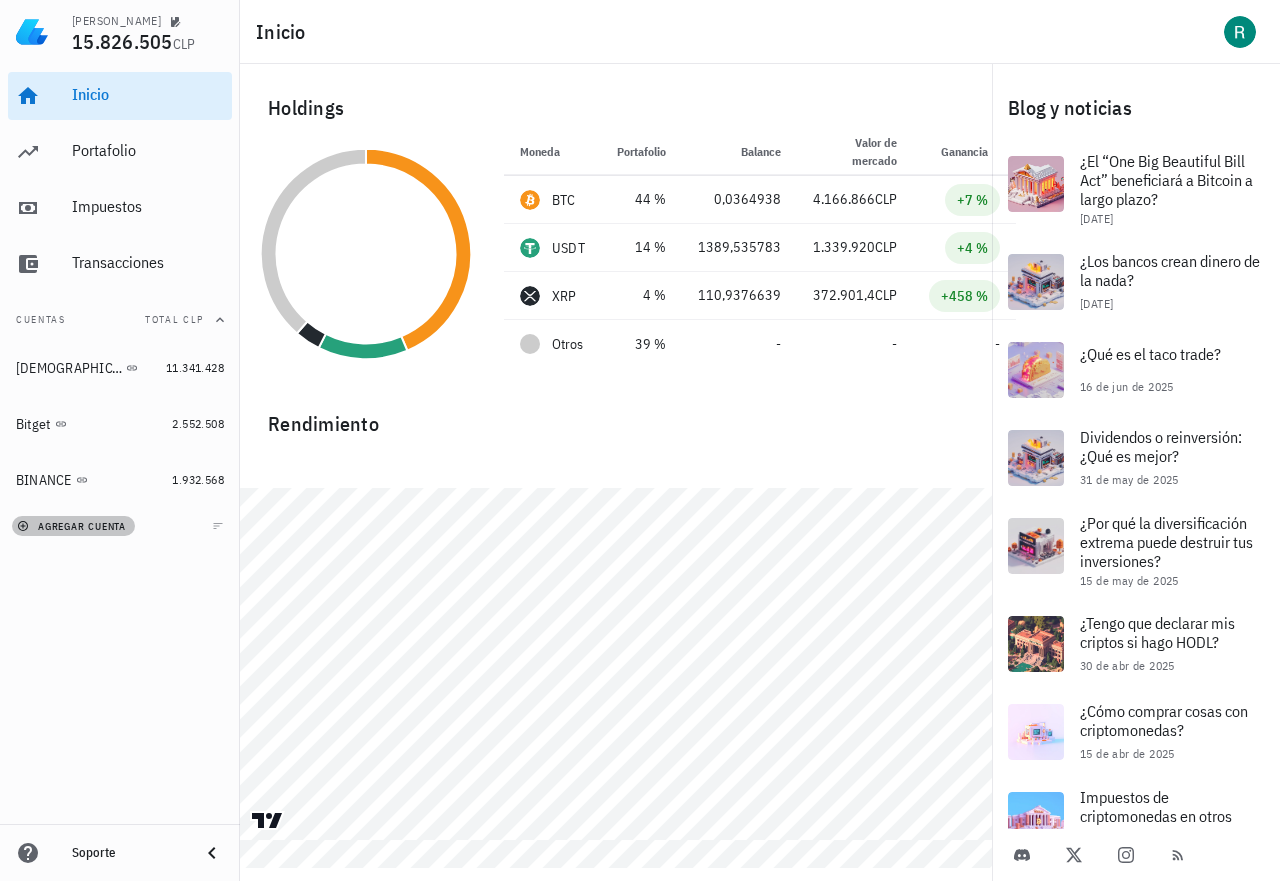click on "agregar cuenta" at bounding box center [73, 526] 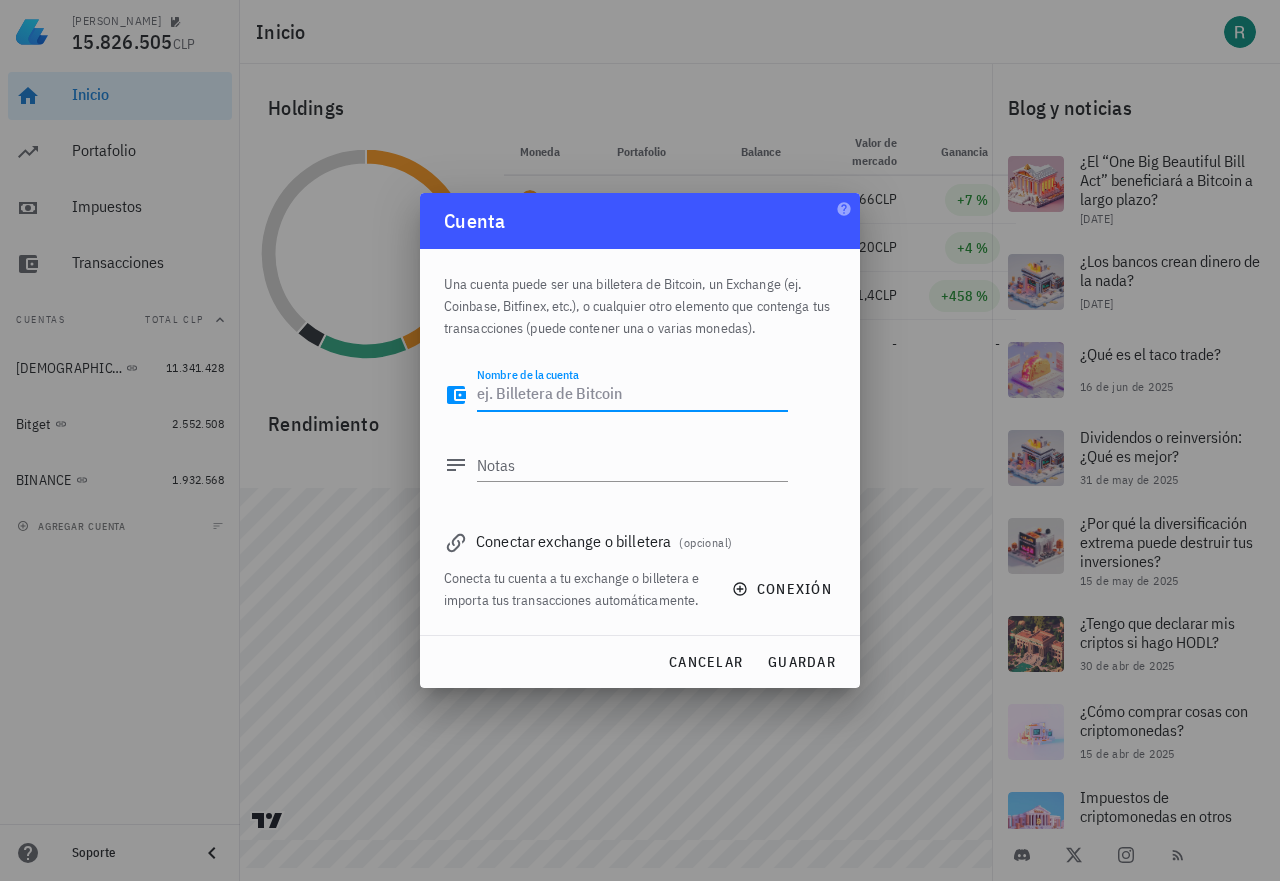 click on "Nombre de la cuenta" at bounding box center (632, 395) 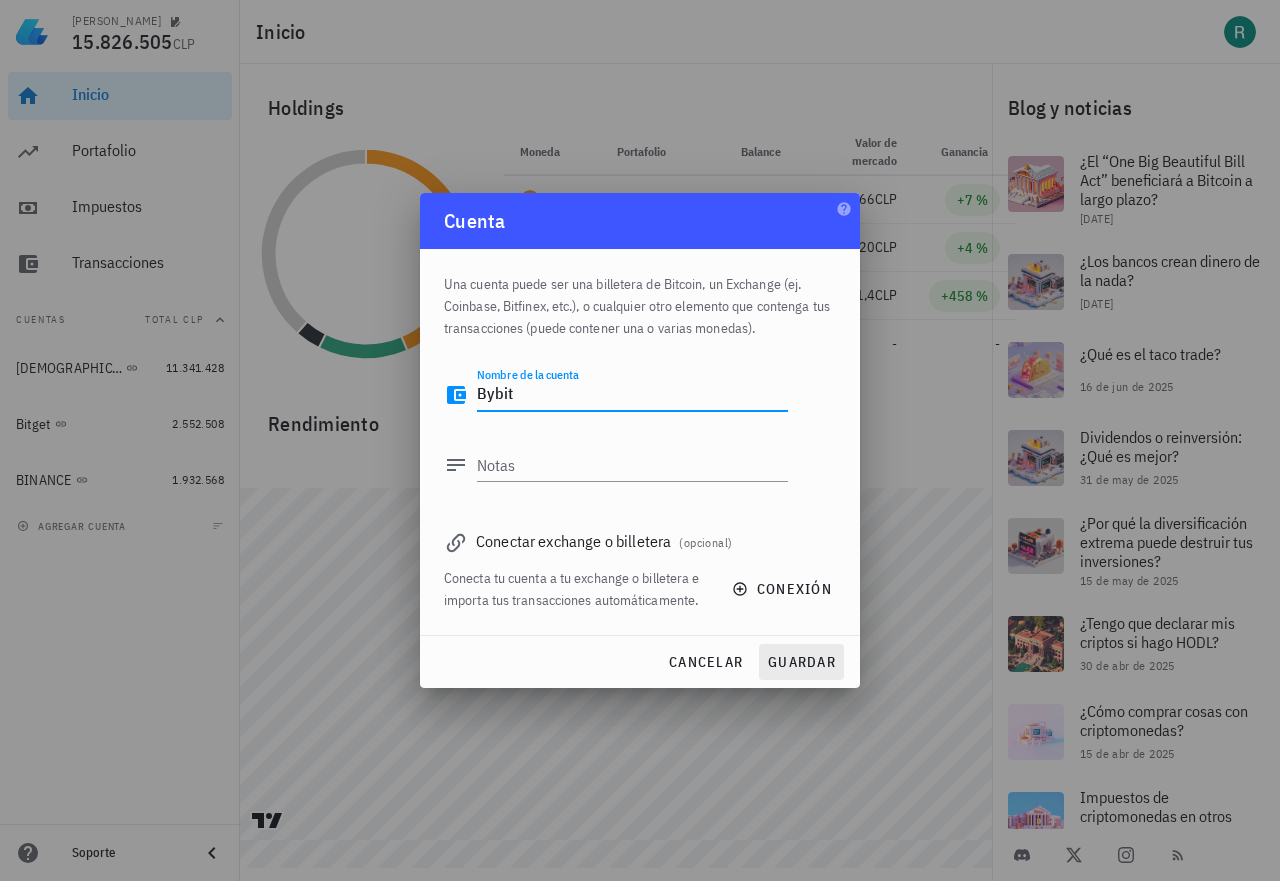 type on "Bybit" 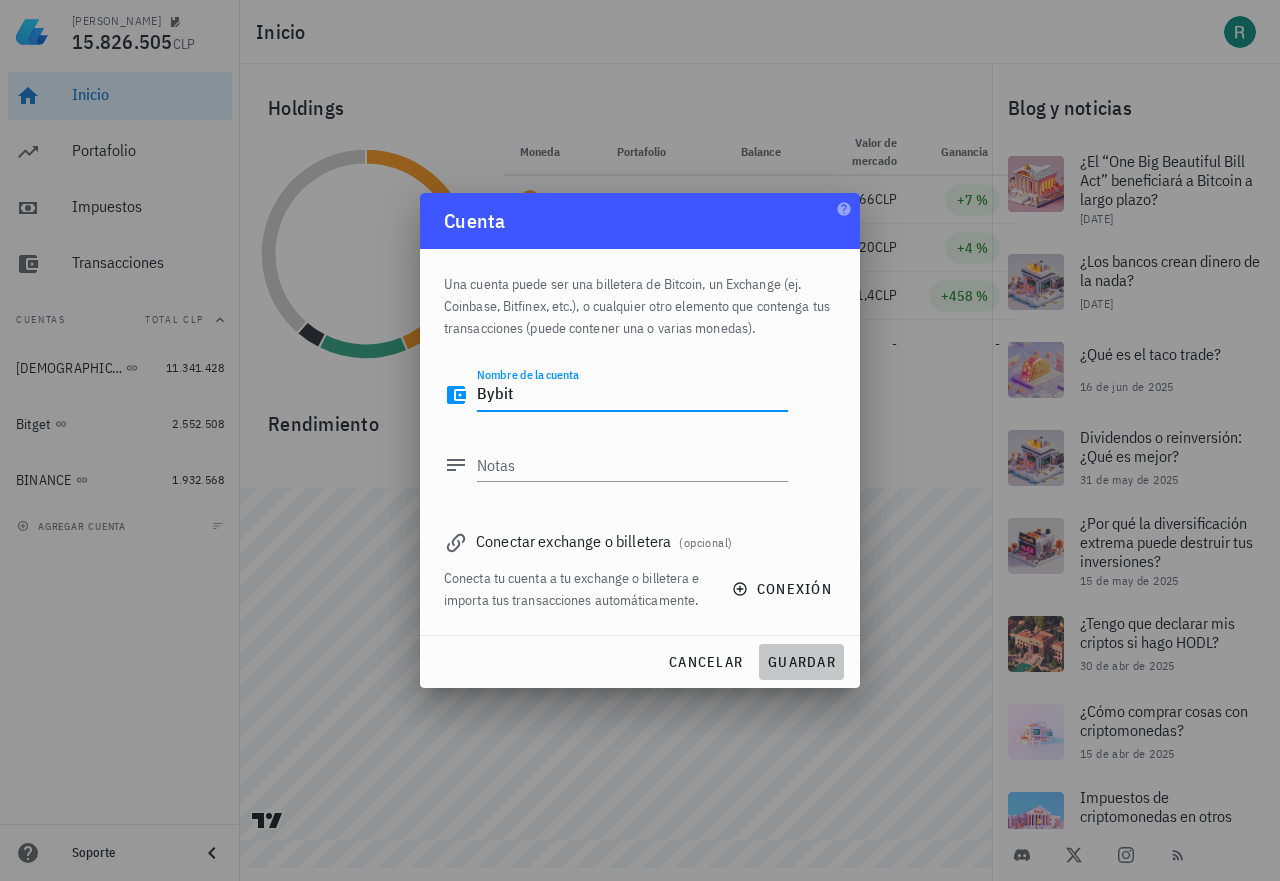 click on "guardar" at bounding box center (801, 662) 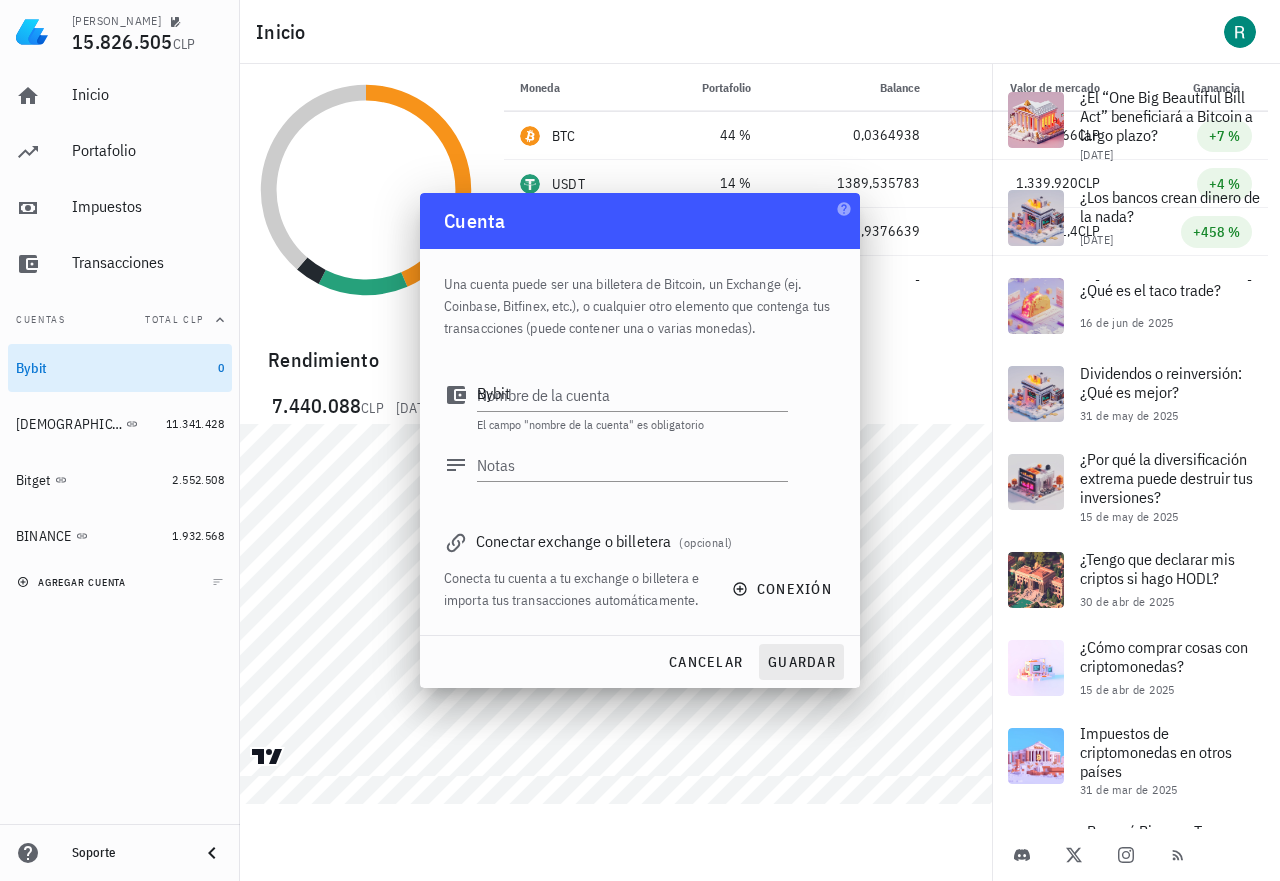 type 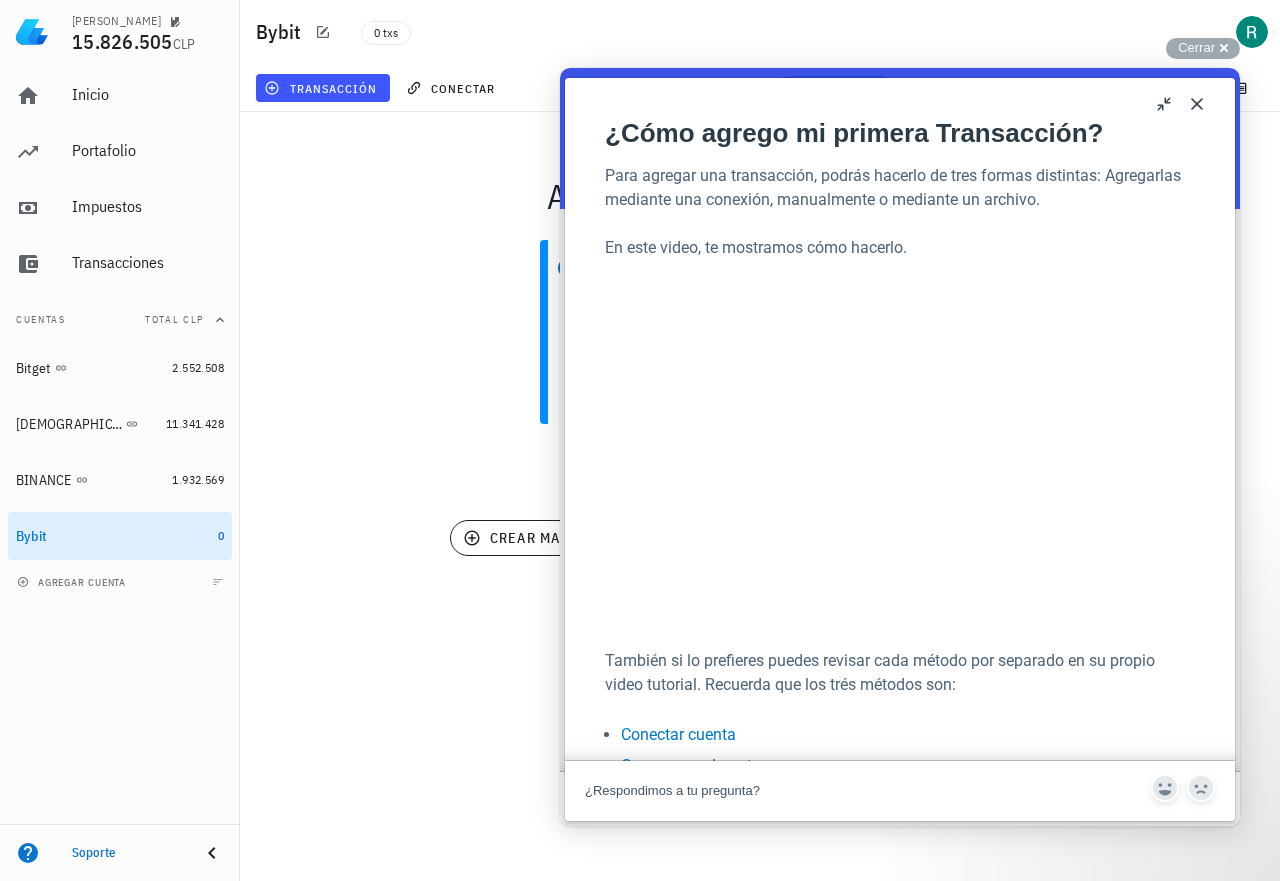 scroll, scrollTop: 0, scrollLeft: 0, axis: both 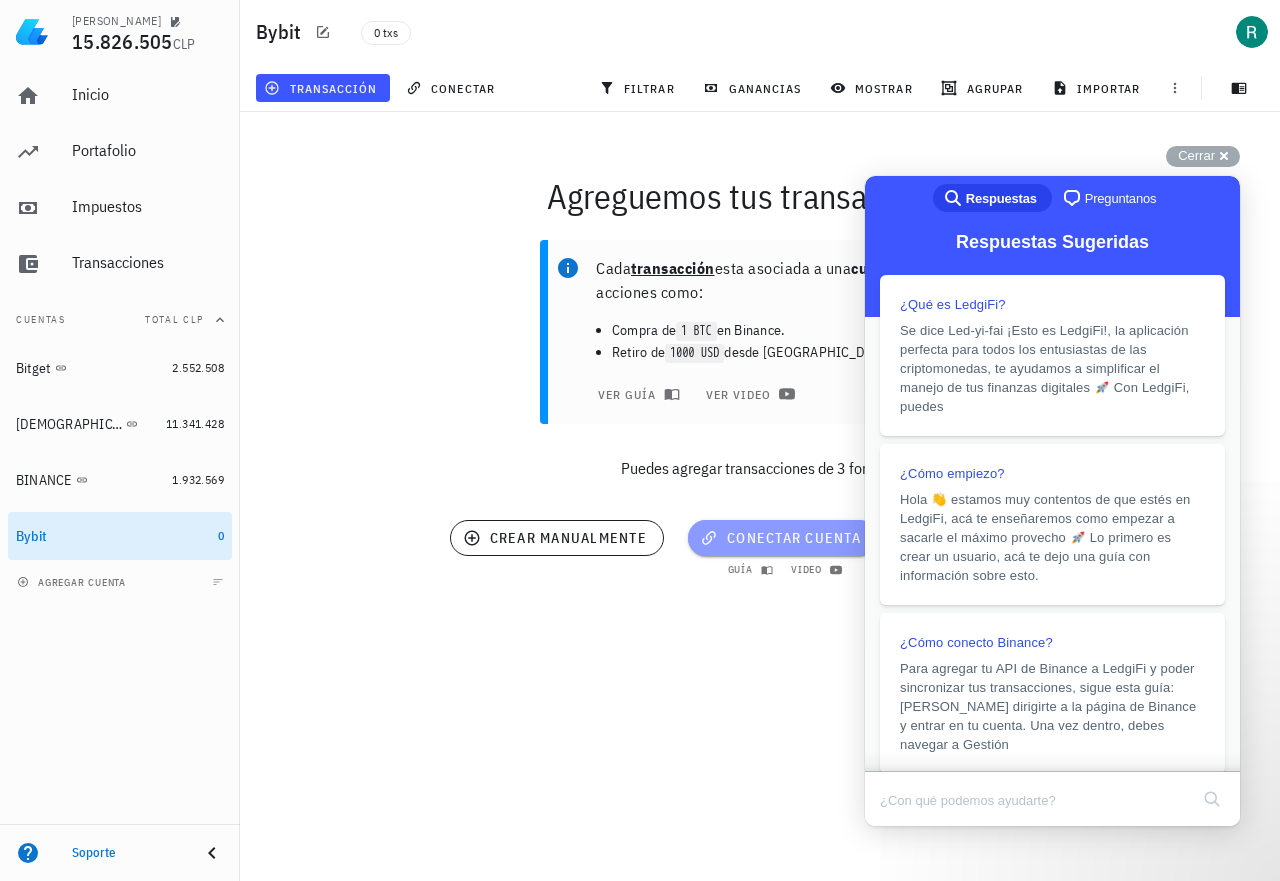 click on "conectar cuenta" at bounding box center (782, 538) 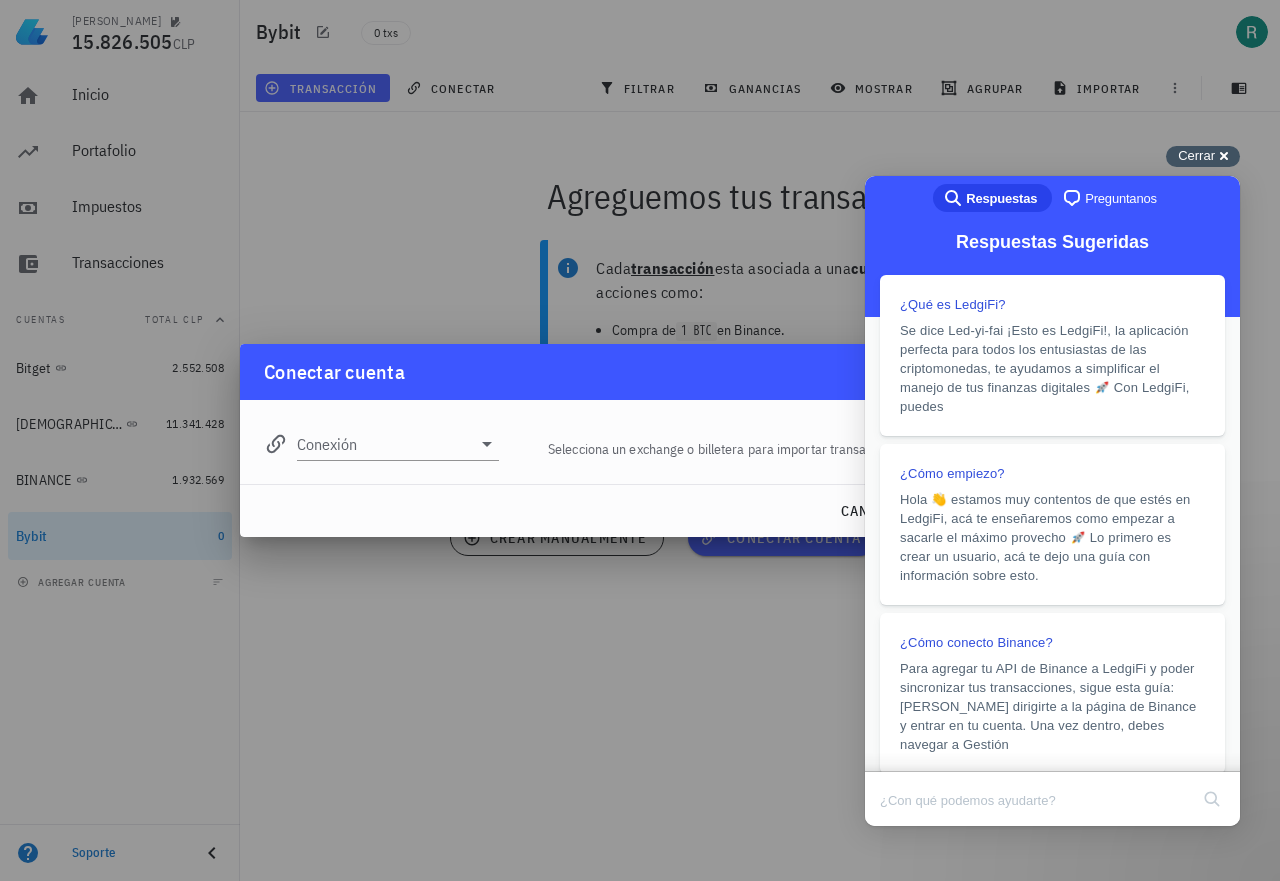 click on "Cerrar cross-small" at bounding box center (1203, 156) 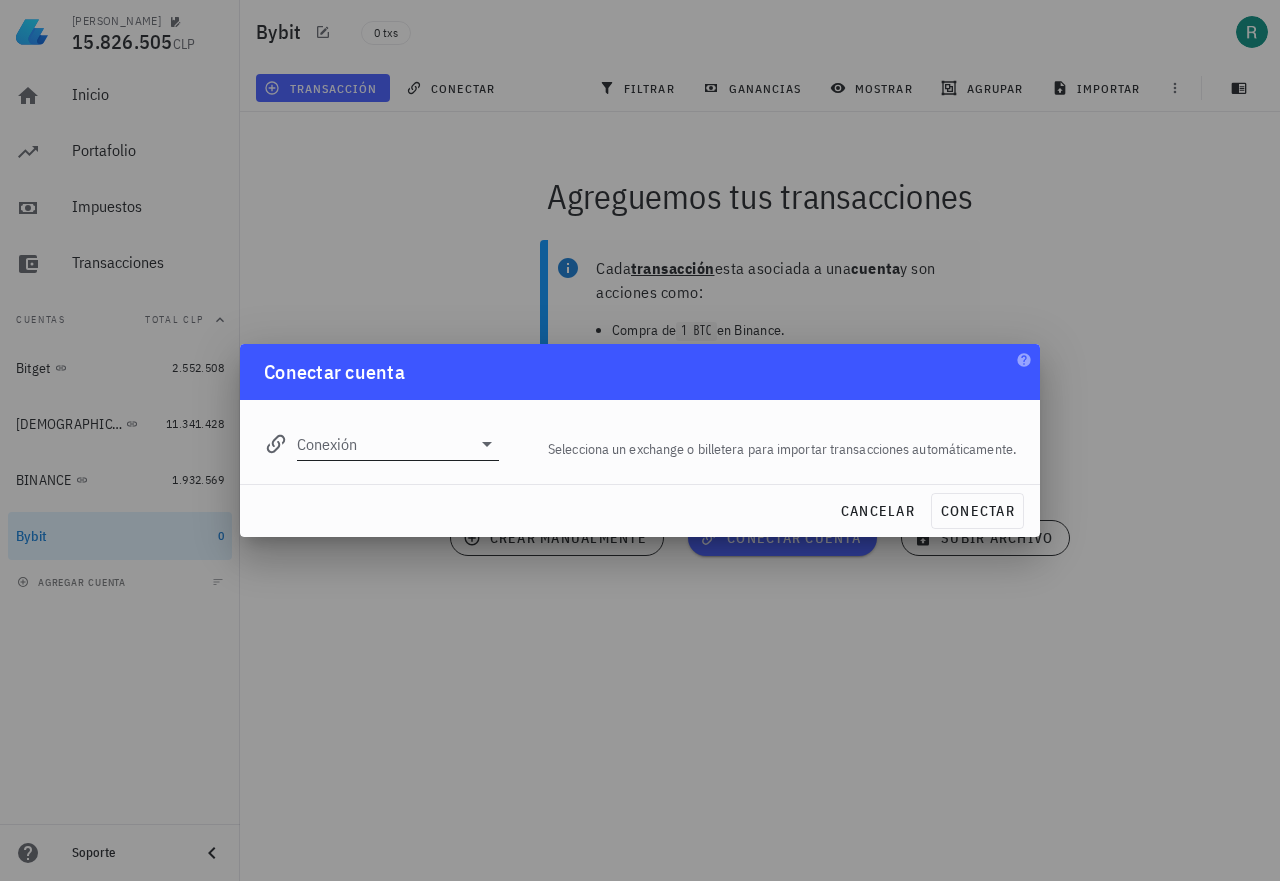 click on "Conexión" at bounding box center [384, 444] 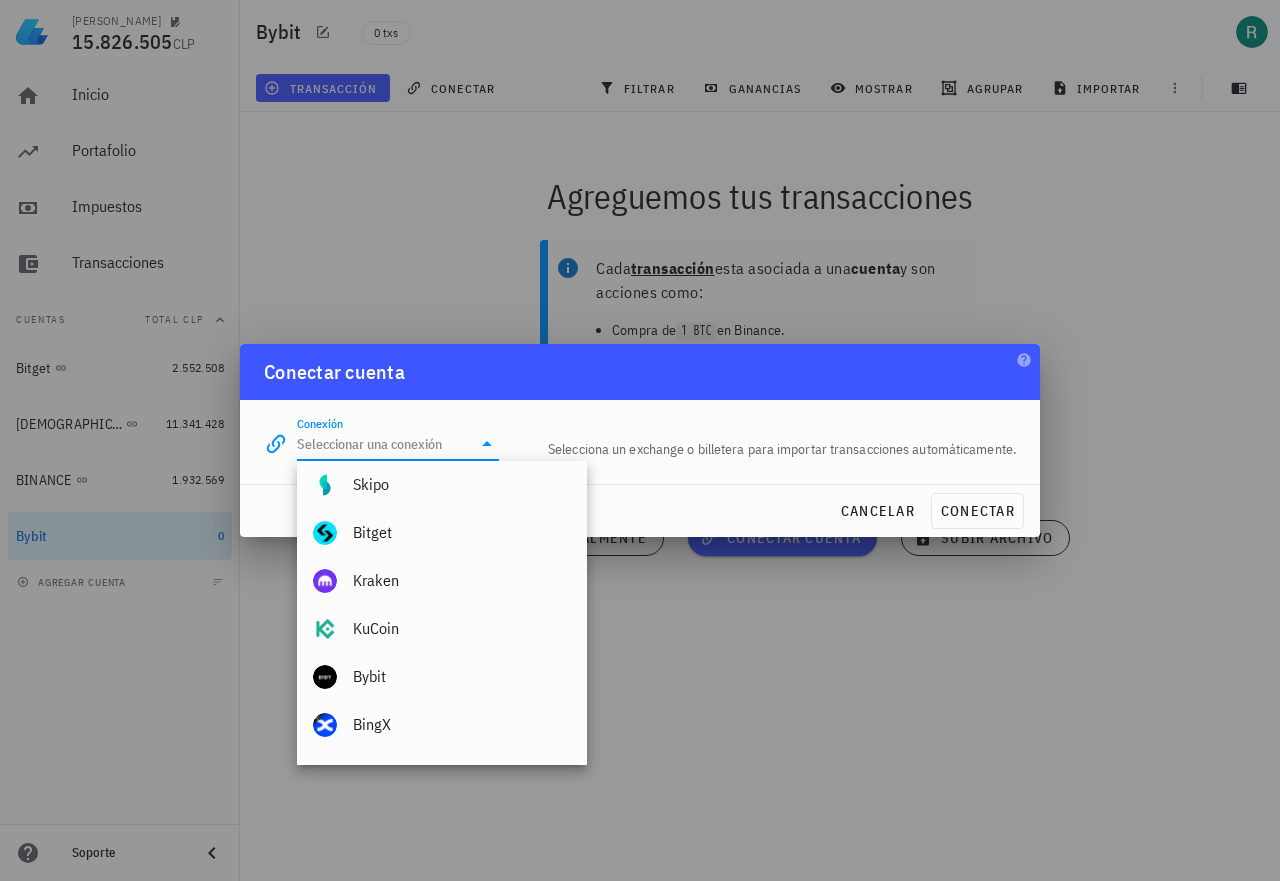 scroll, scrollTop: 300, scrollLeft: 0, axis: vertical 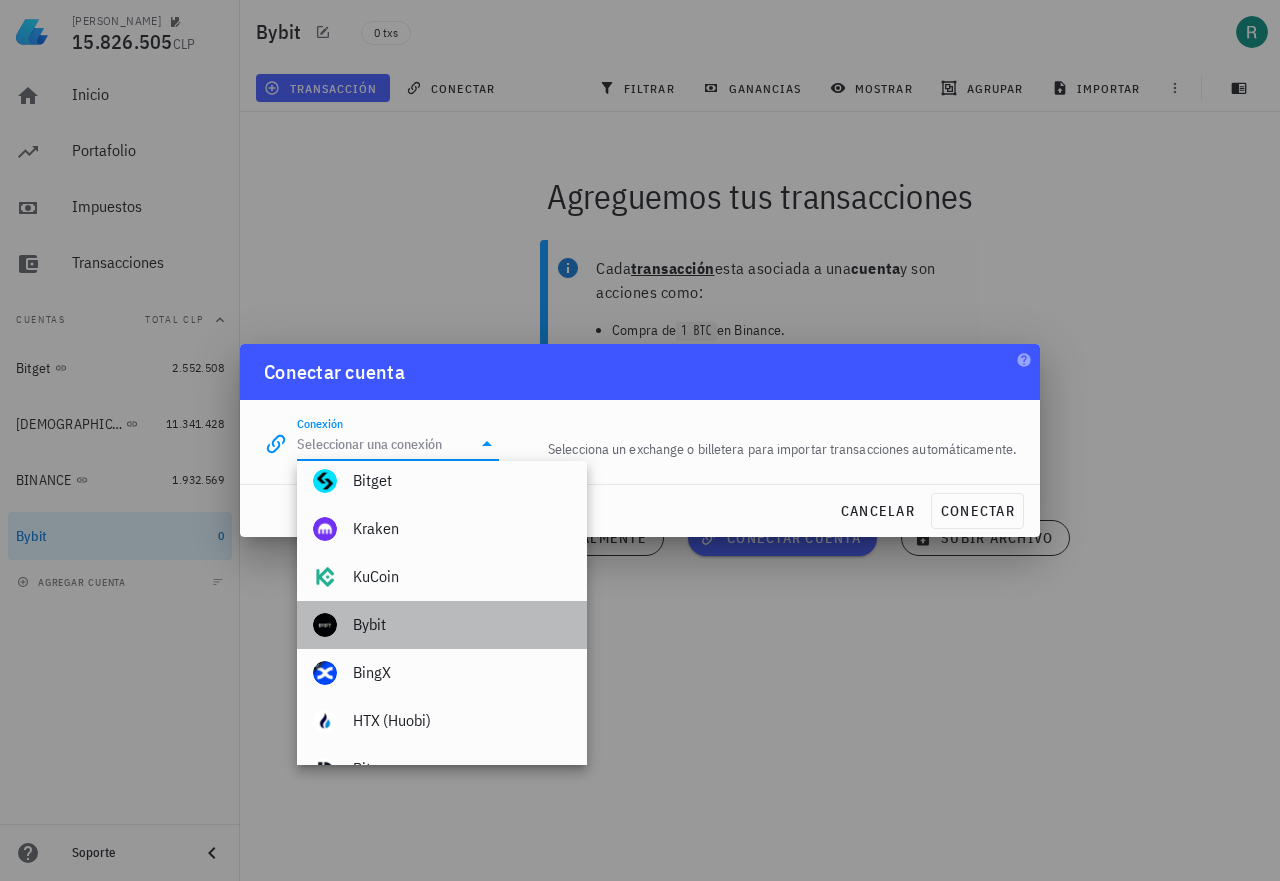 click on "Bybit" at bounding box center [462, 624] 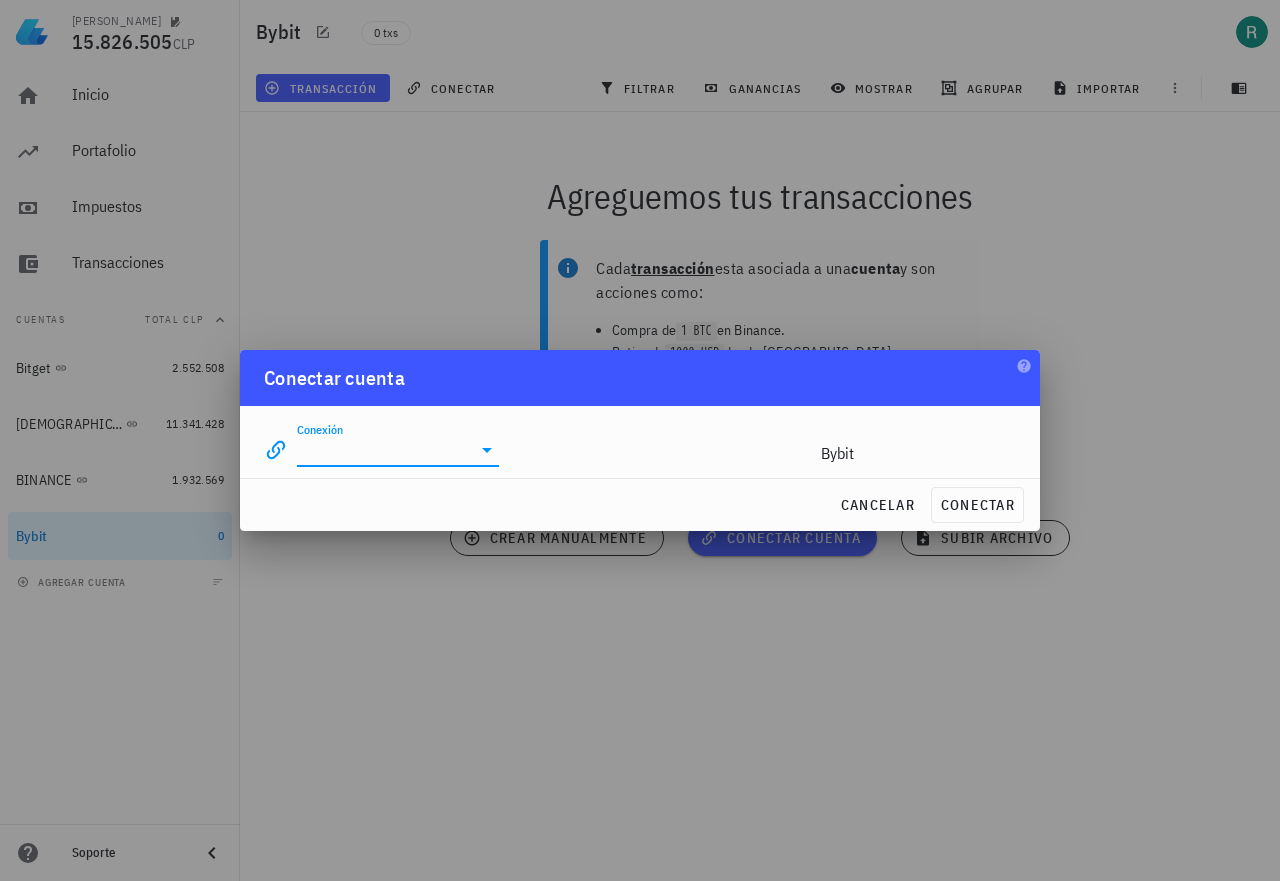 type on "Bybit" 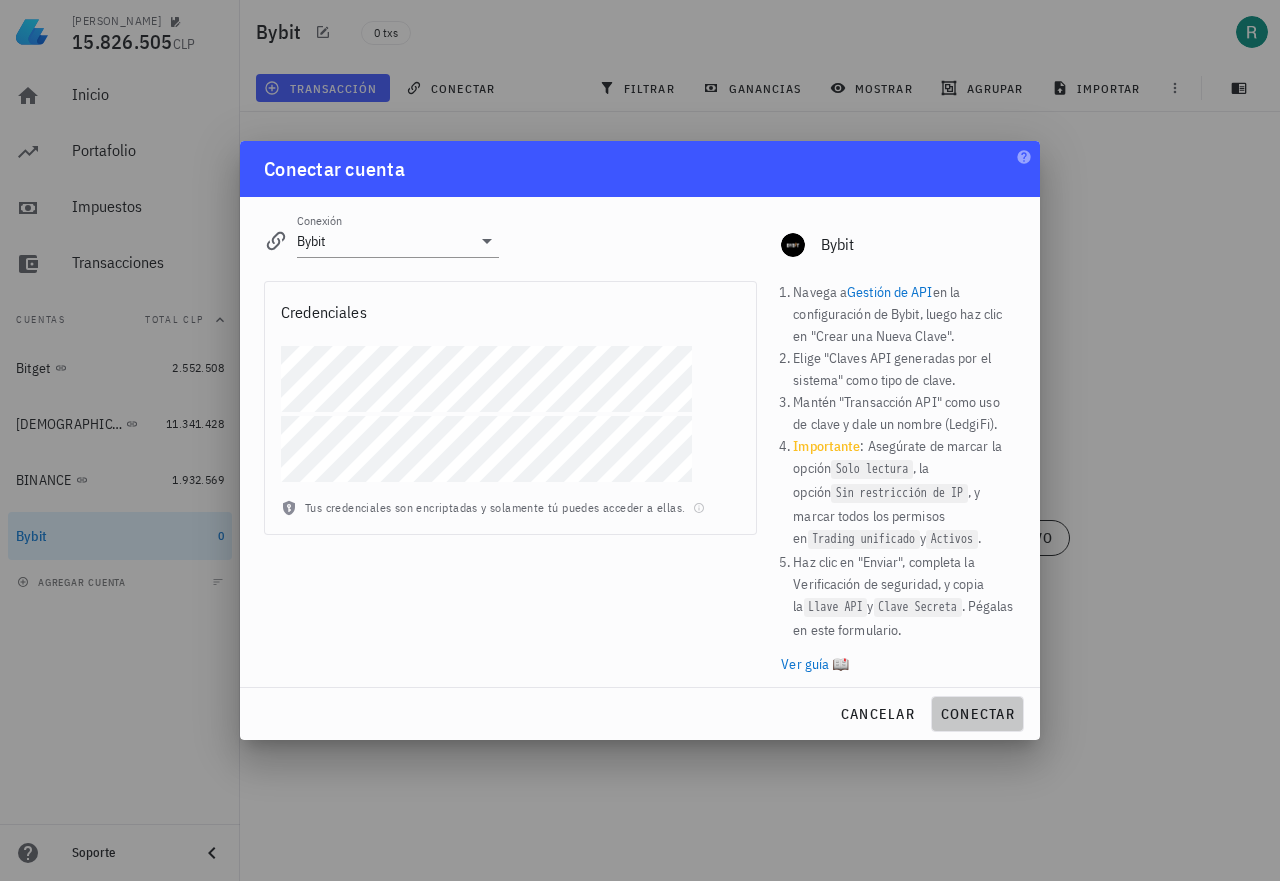 click on "conectar" at bounding box center (977, 714) 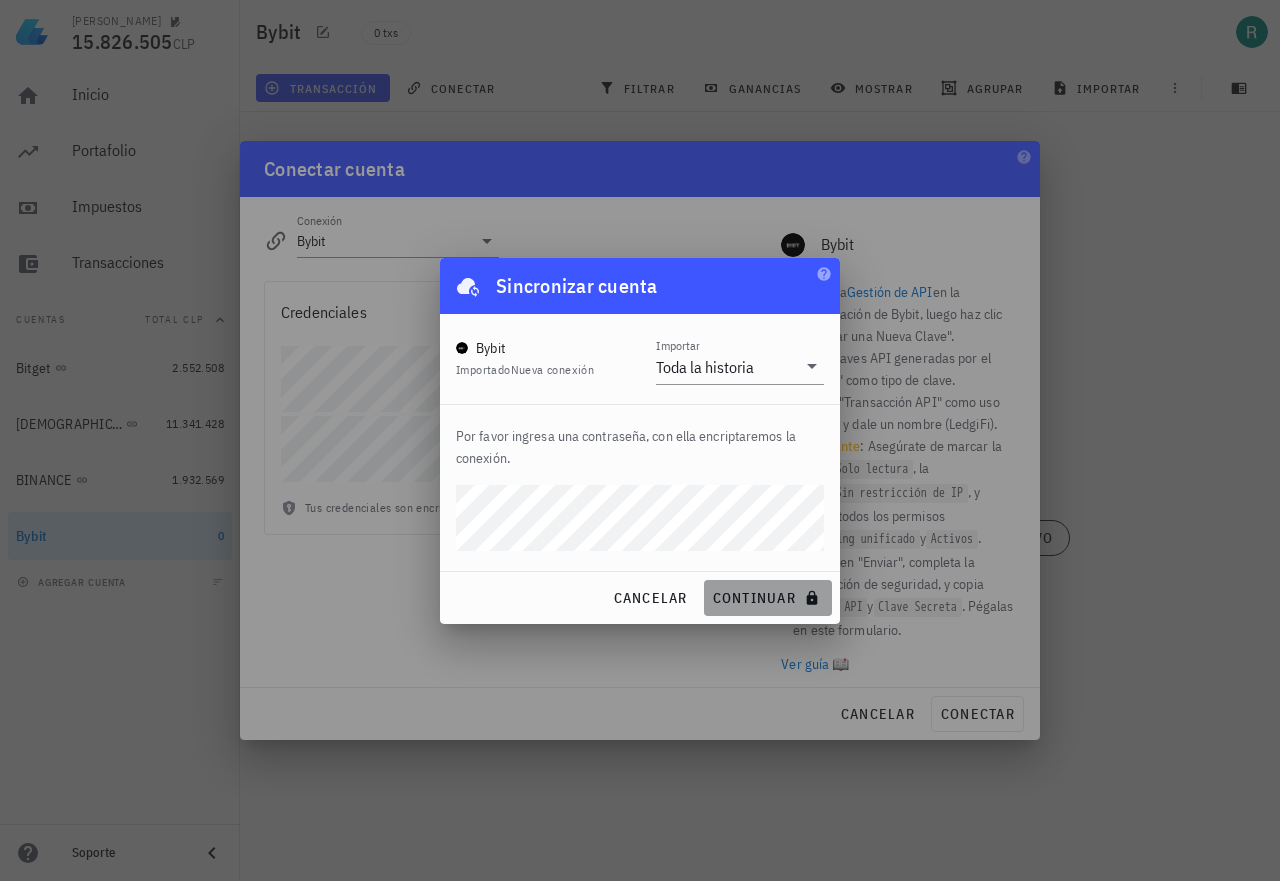 click on "continuar" at bounding box center [768, 598] 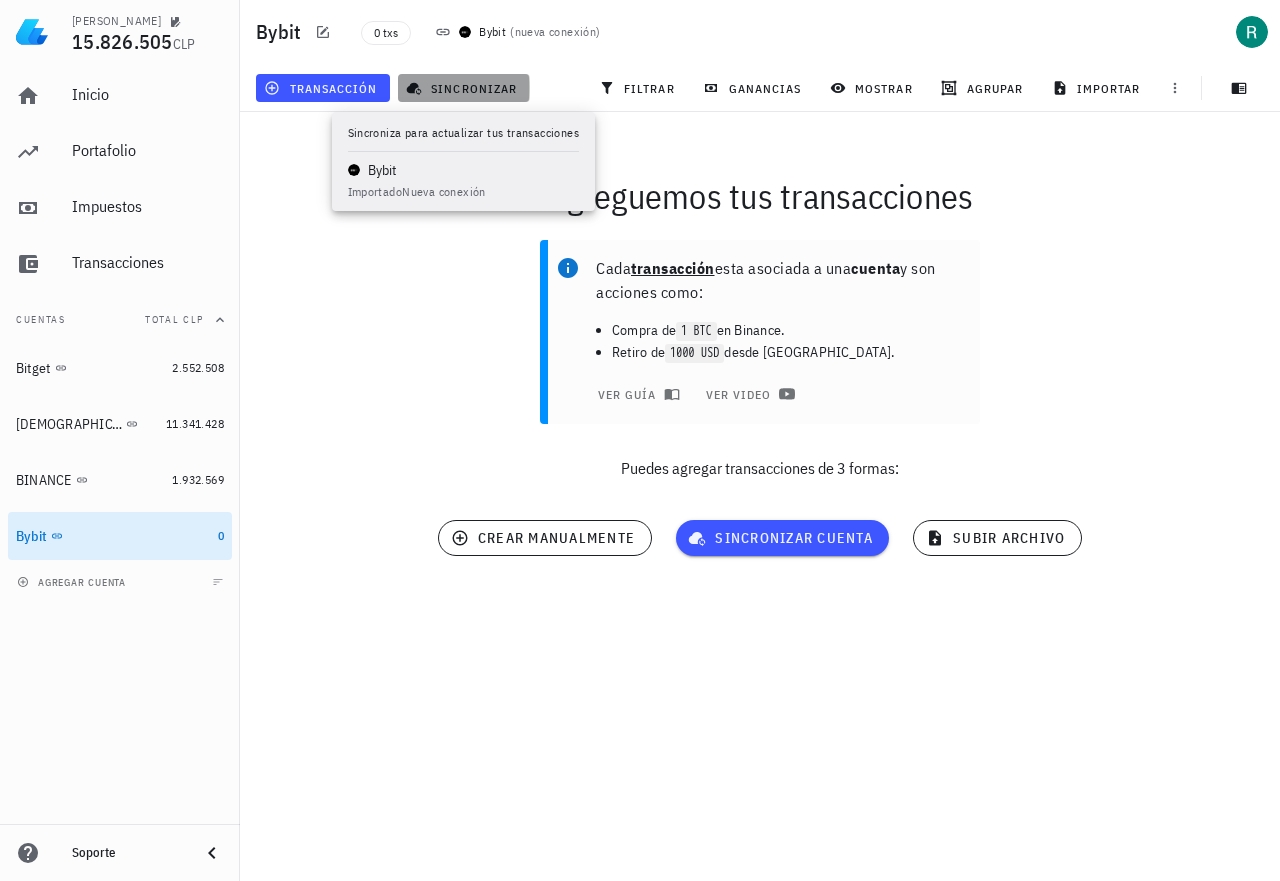 click on "sincronizar" at bounding box center (463, 88) 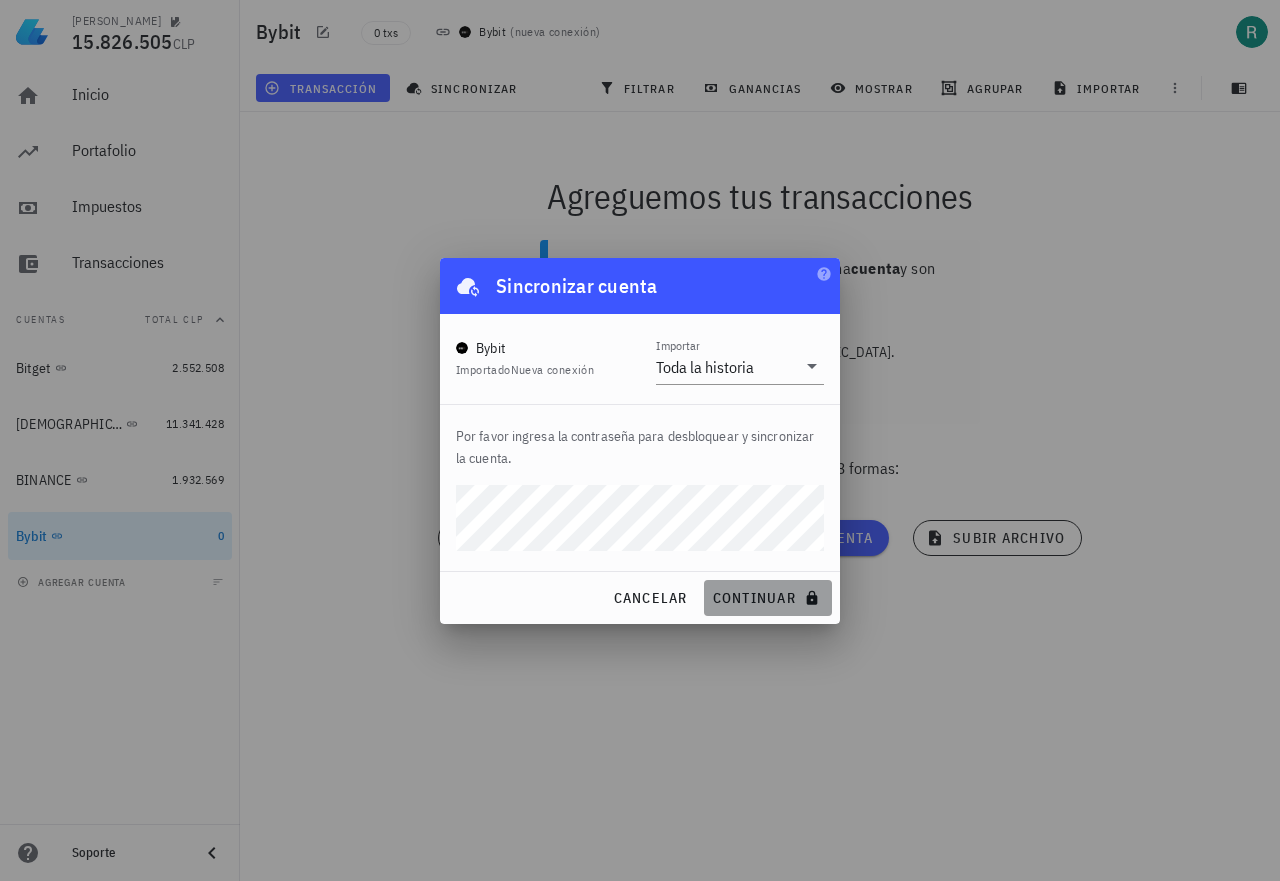 click on "continuar" at bounding box center [768, 598] 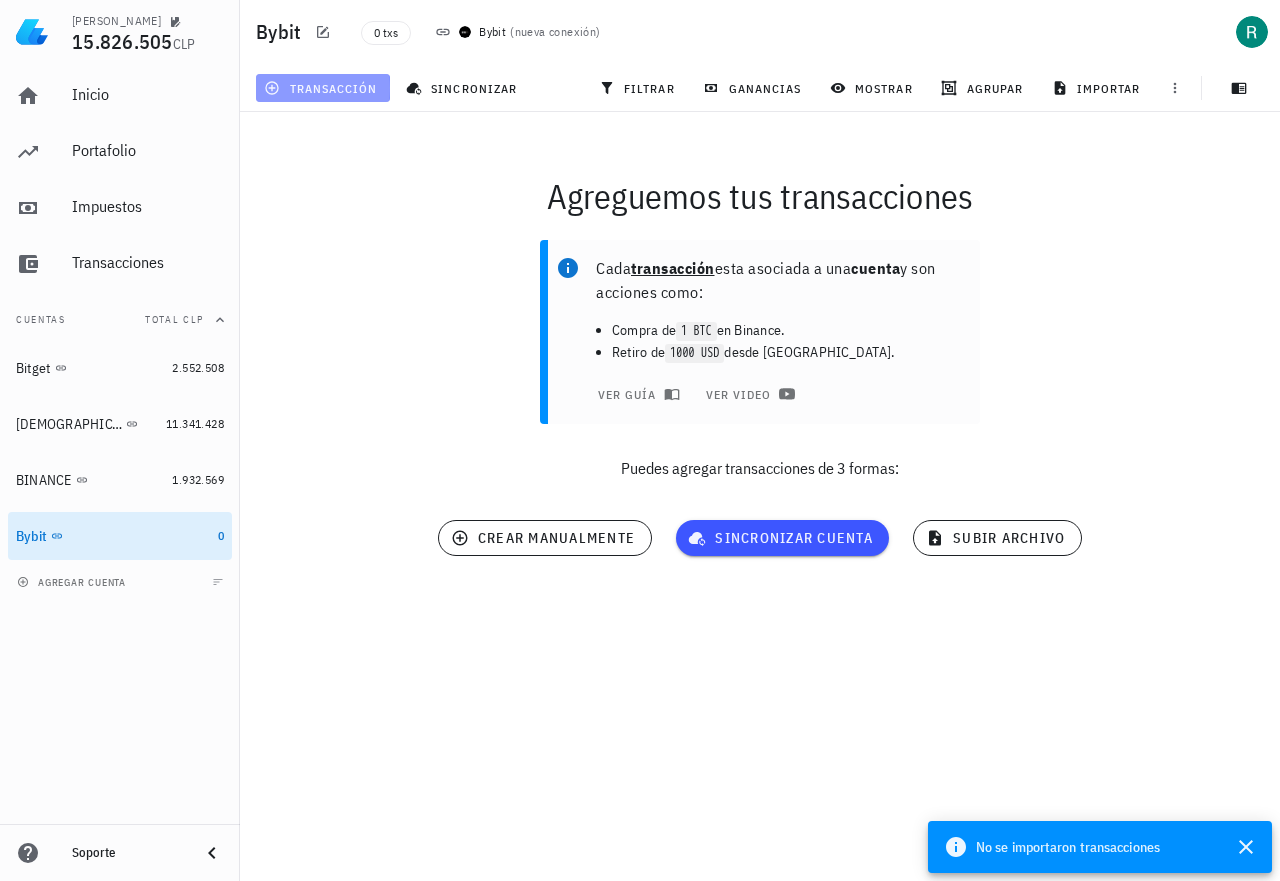 click on "transacción" at bounding box center [322, 88] 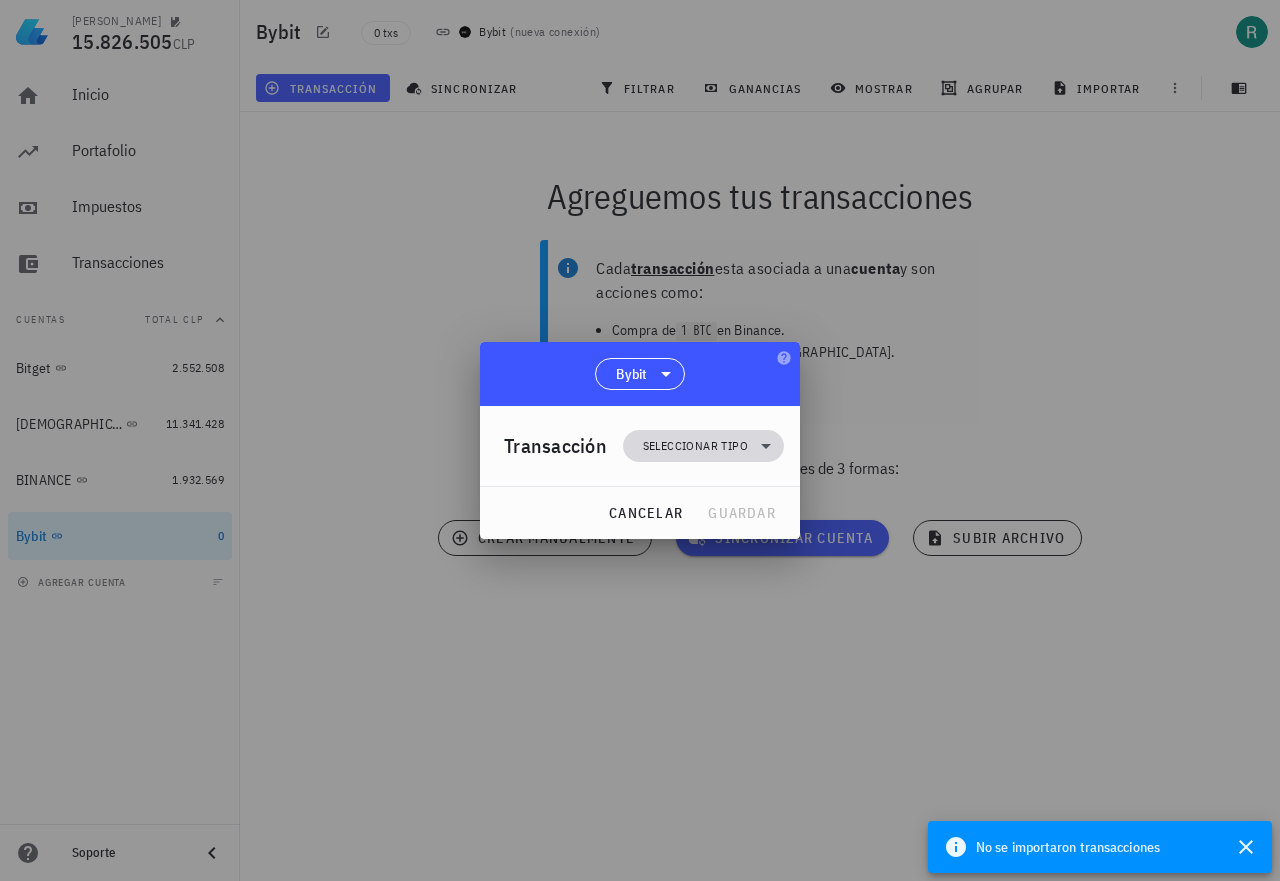 click 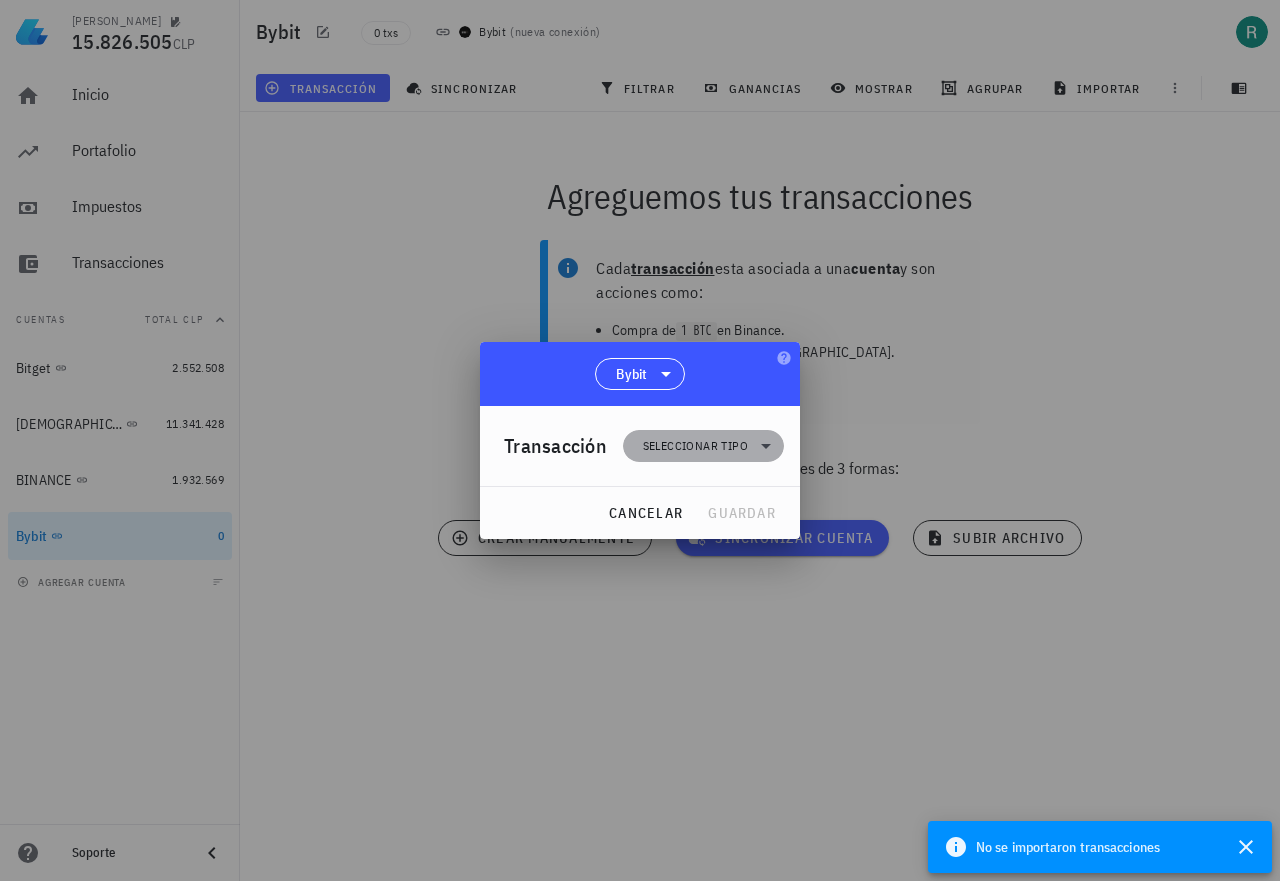 click on "Seleccionar tipo" at bounding box center (695, 446) 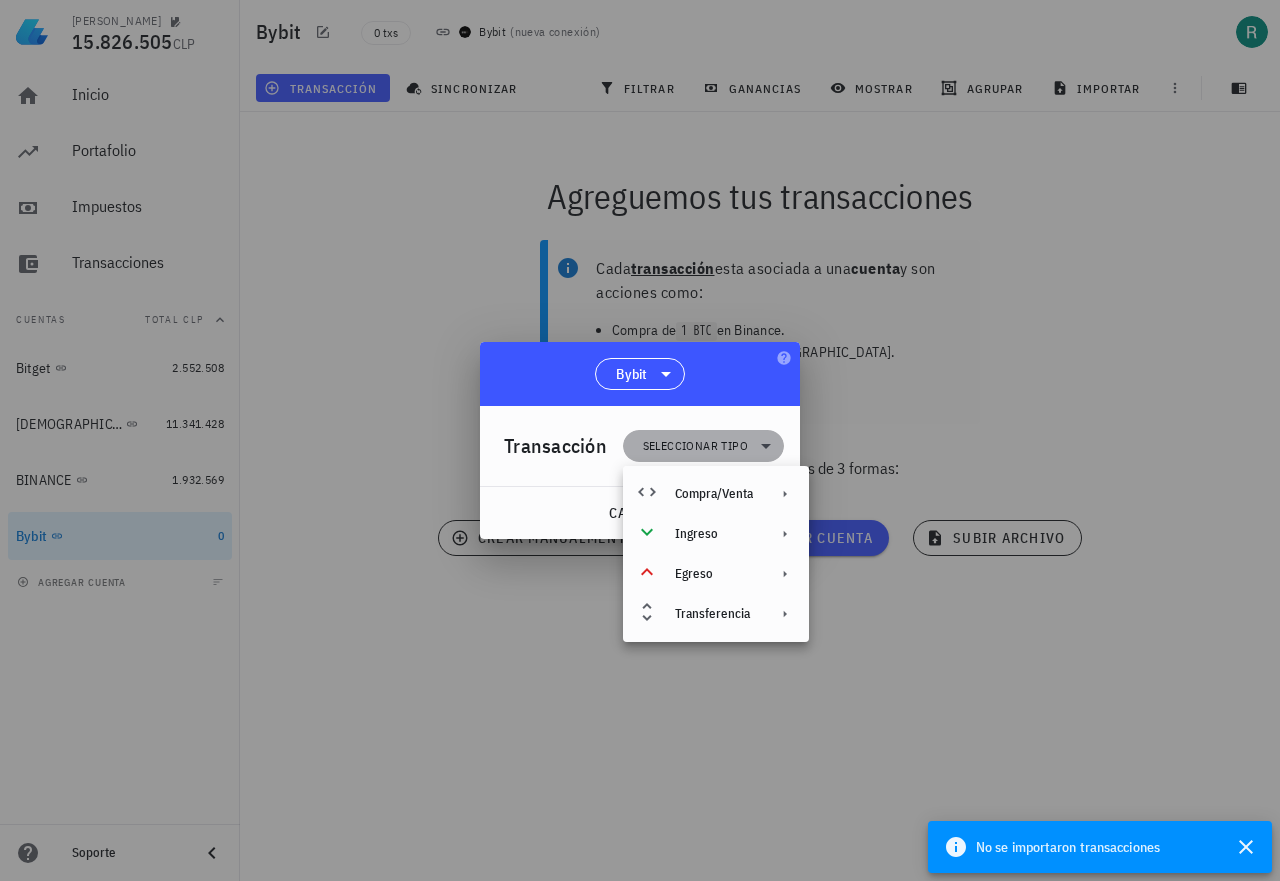 click on "Seleccionar tipo" at bounding box center [695, 446] 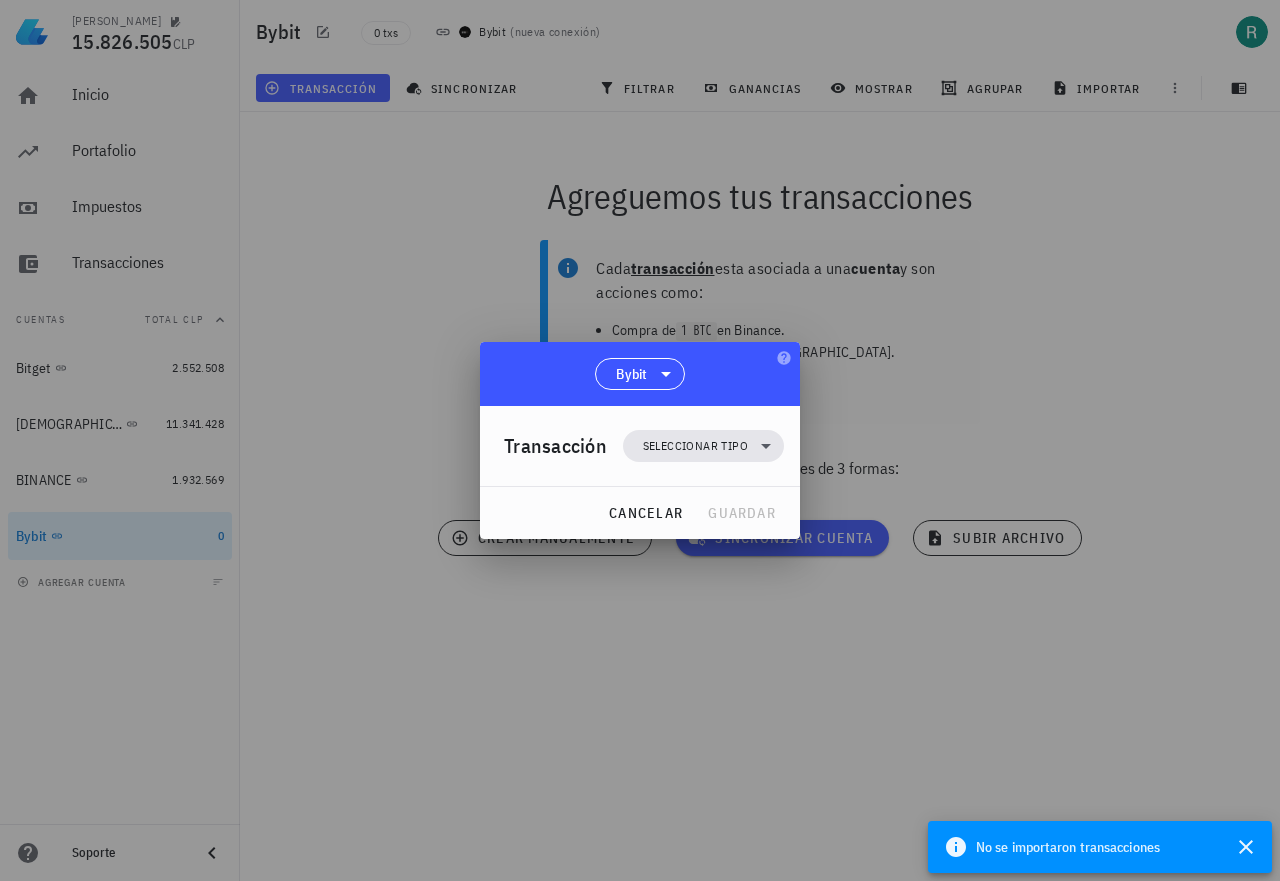 click on "cancelar
guardar" at bounding box center (640, 513) 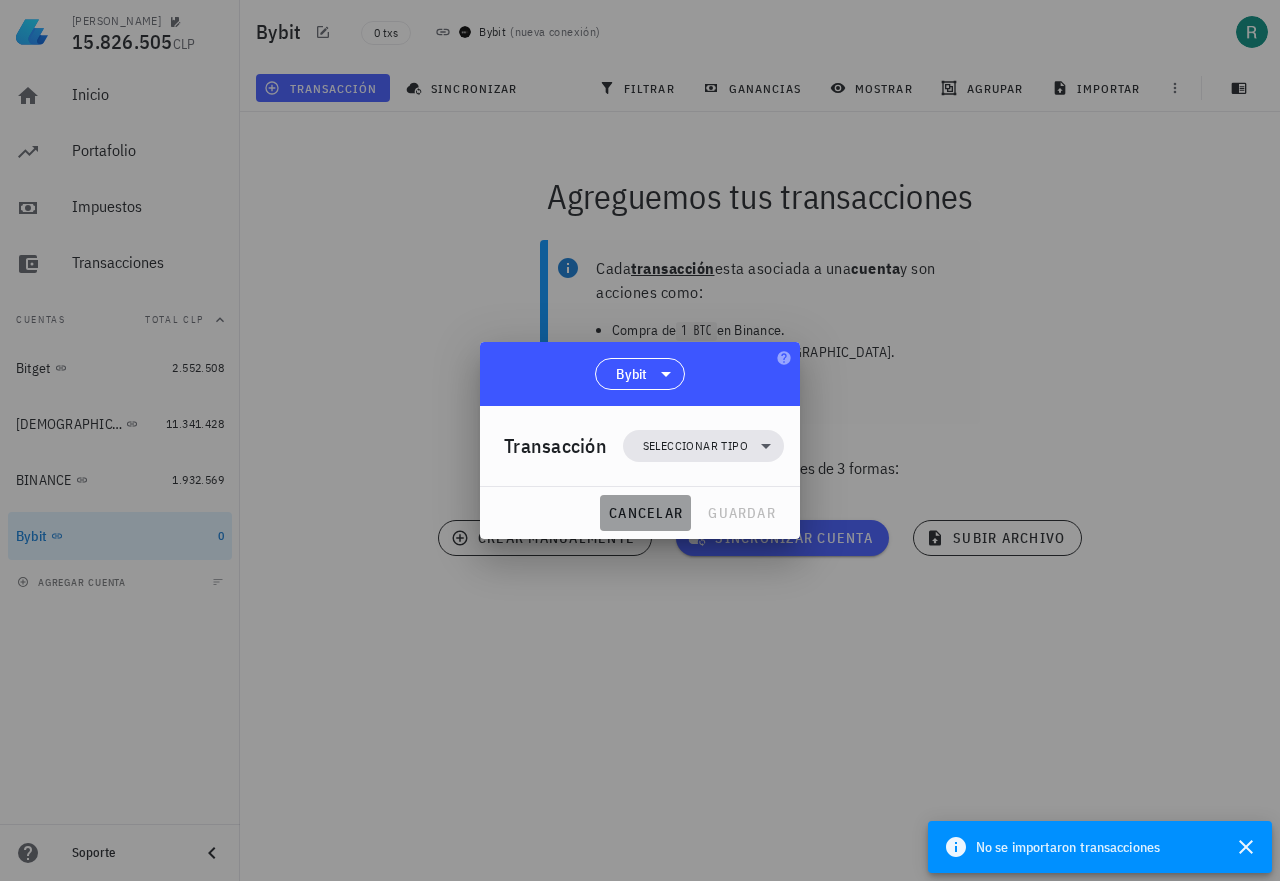 click on "cancelar" at bounding box center (645, 513) 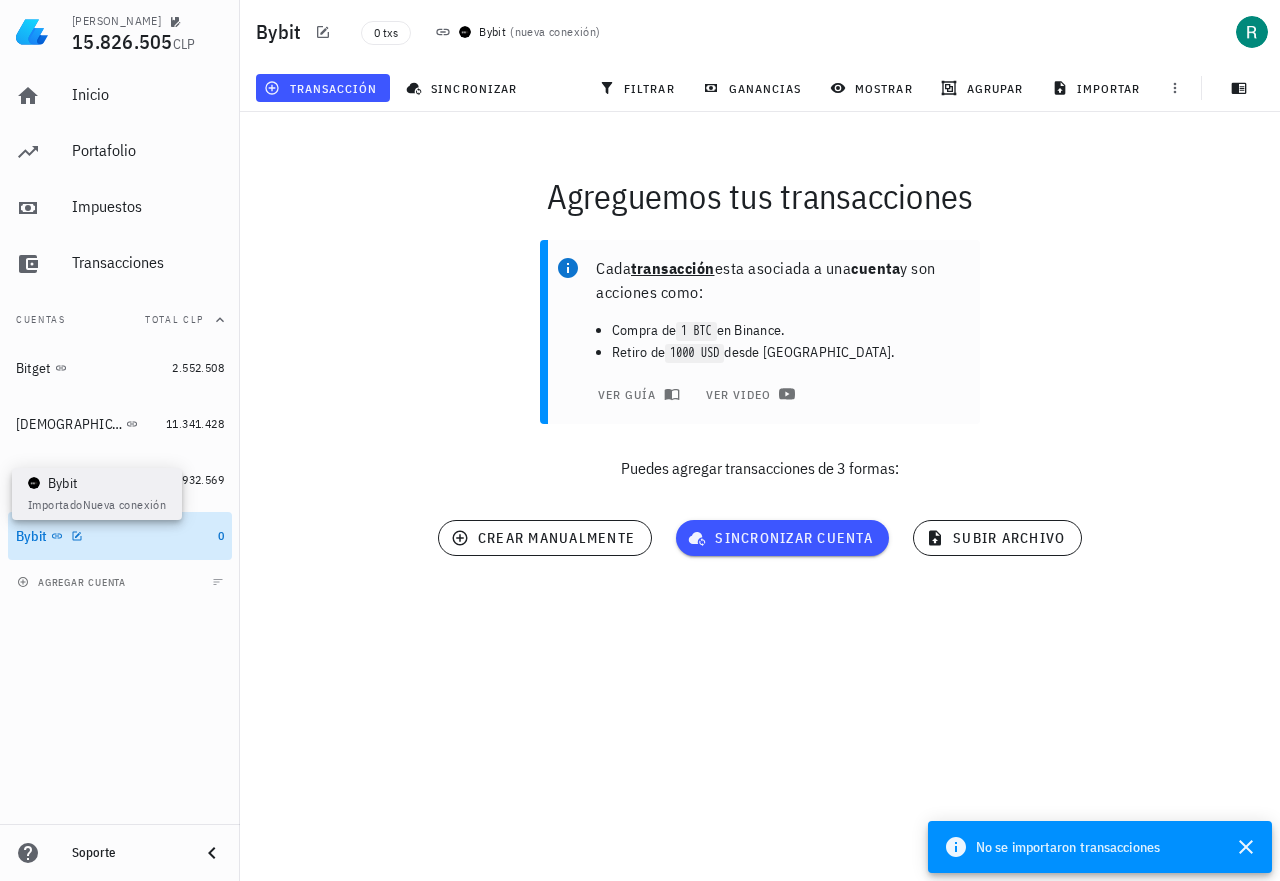 click 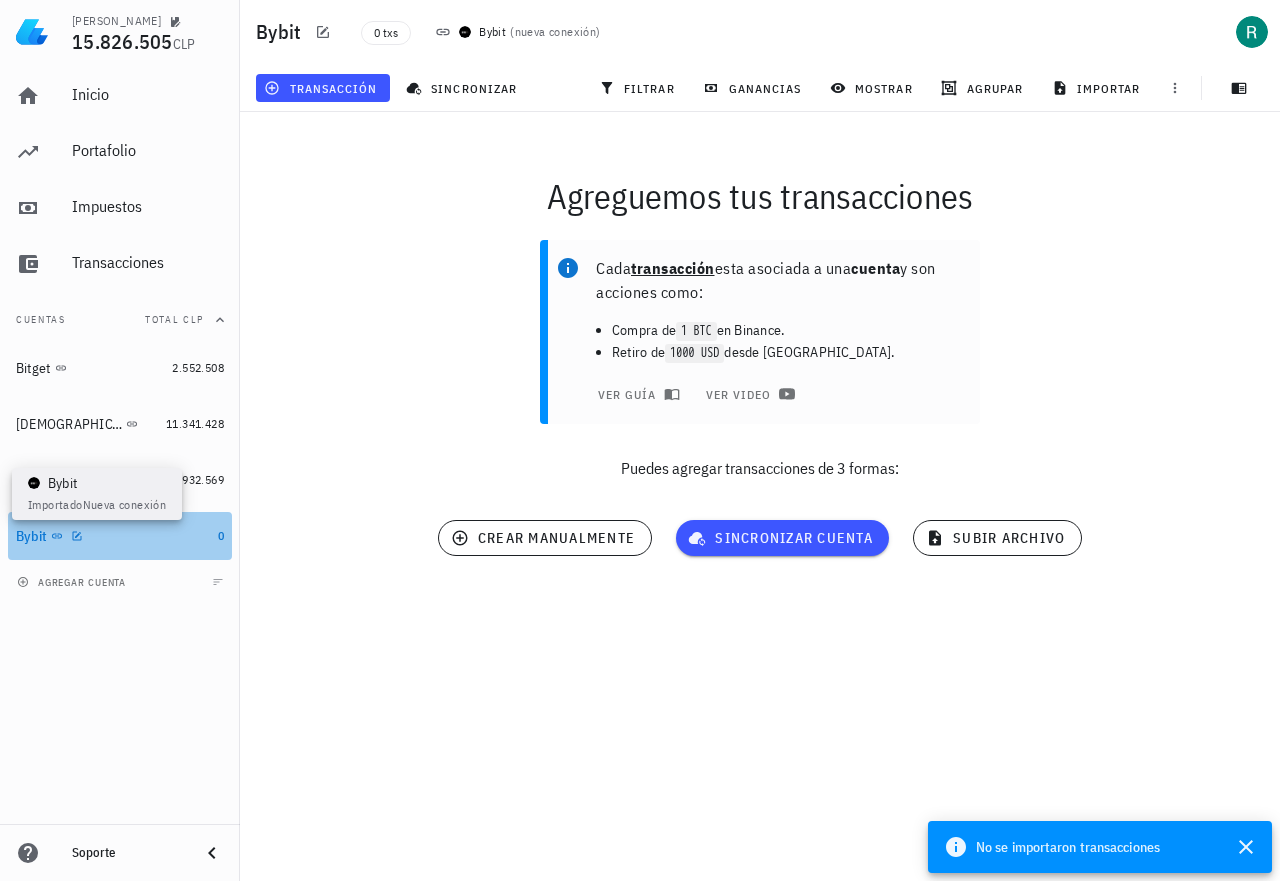 click 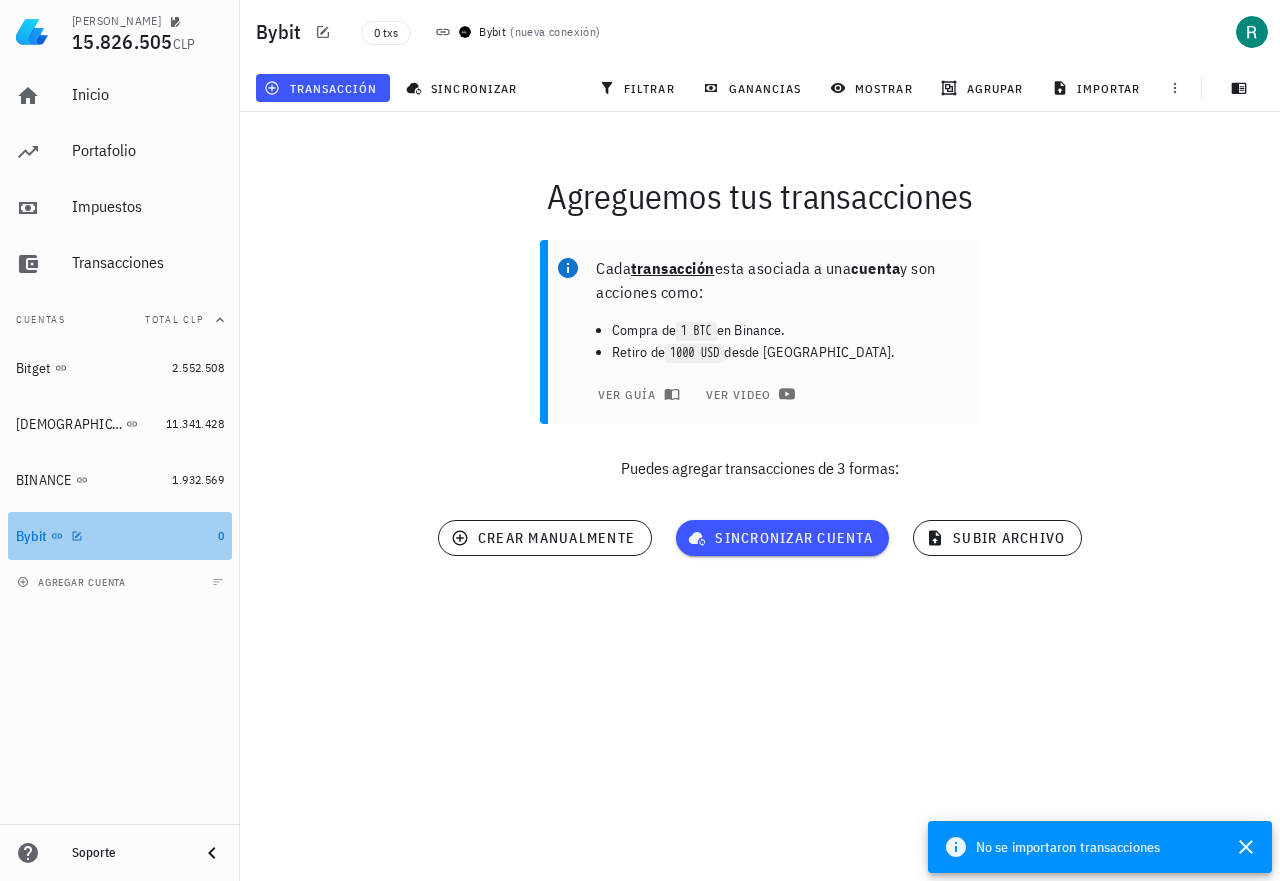 click on "Bybit" at bounding box center [113, 536] 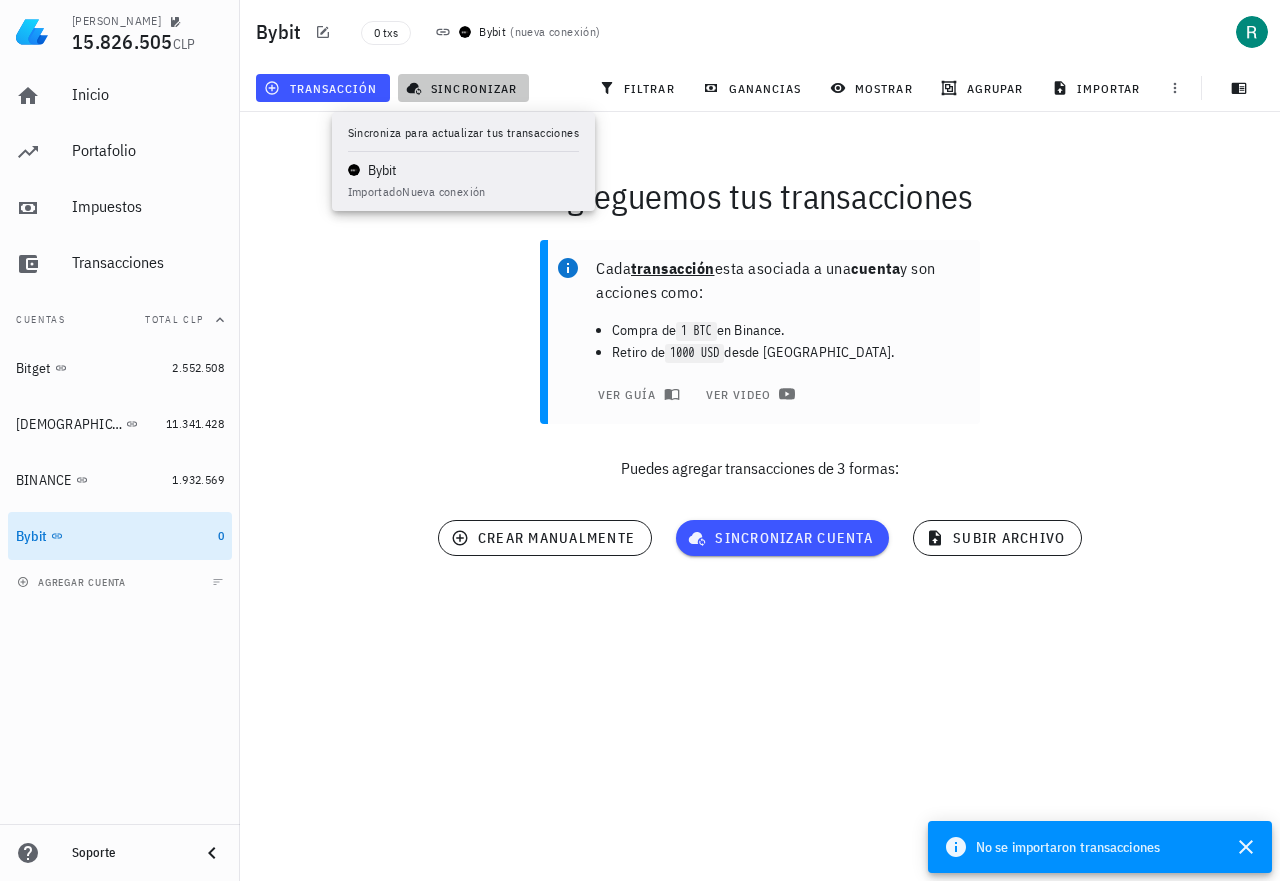 click on "sincronizar" at bounding box center (463, 88) 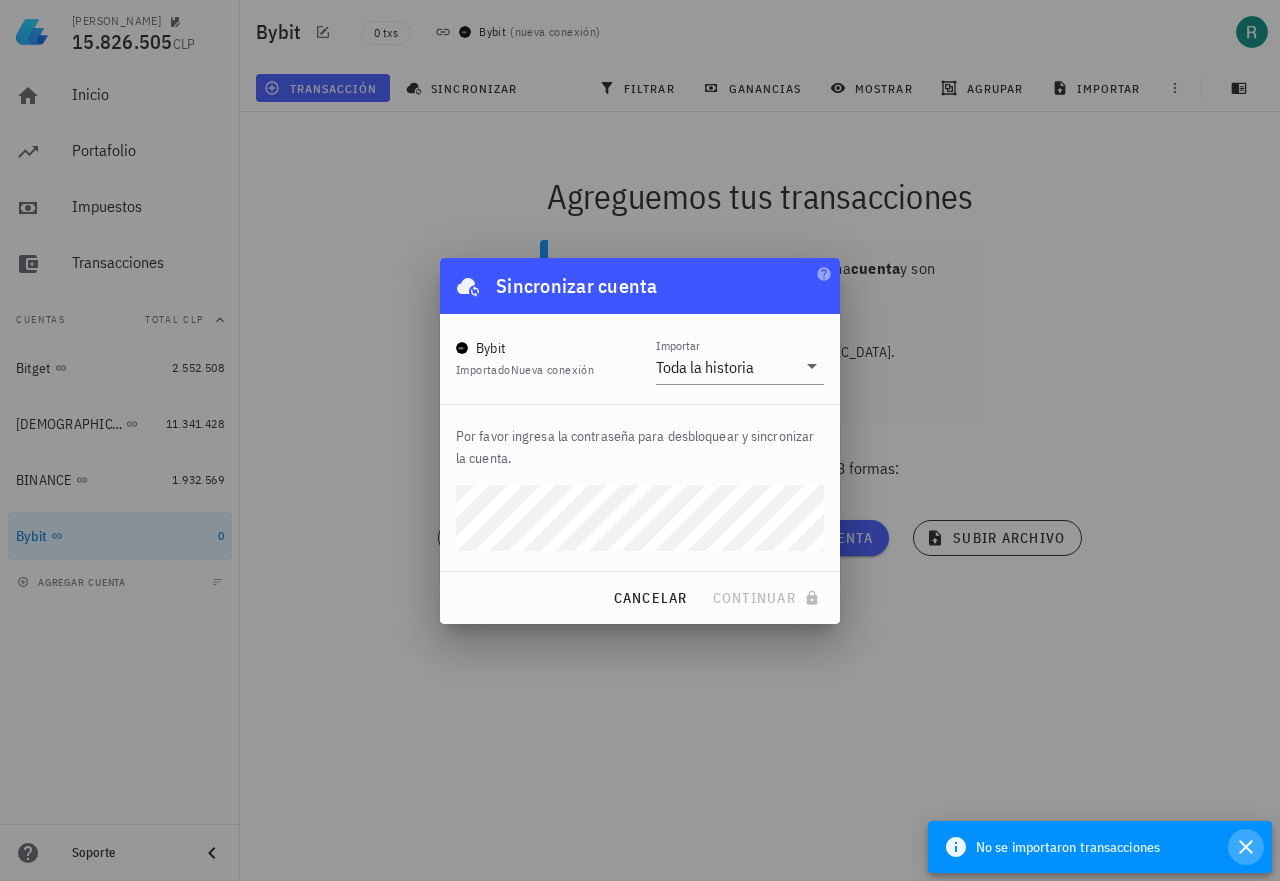 click 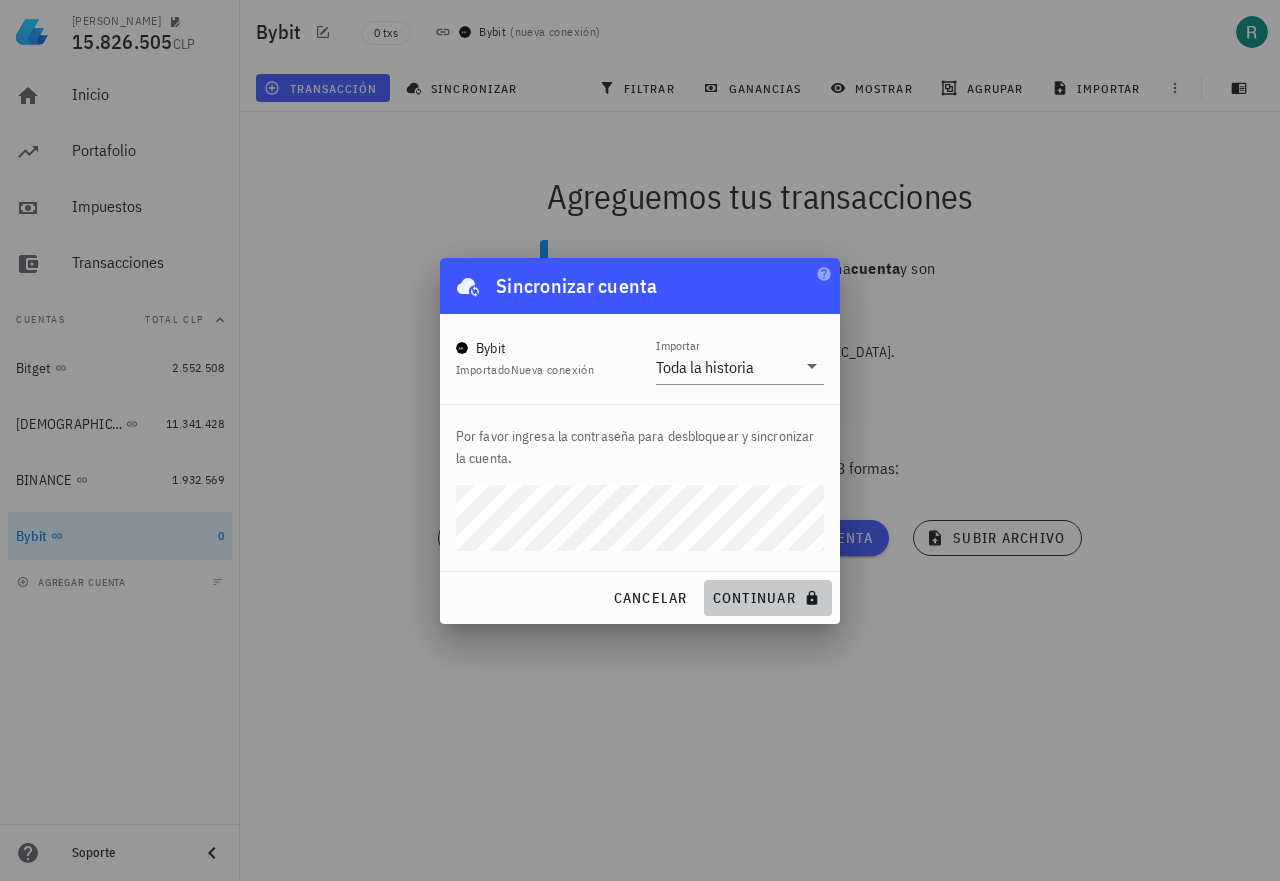click on "continuar" at bounding box center (768, 598) 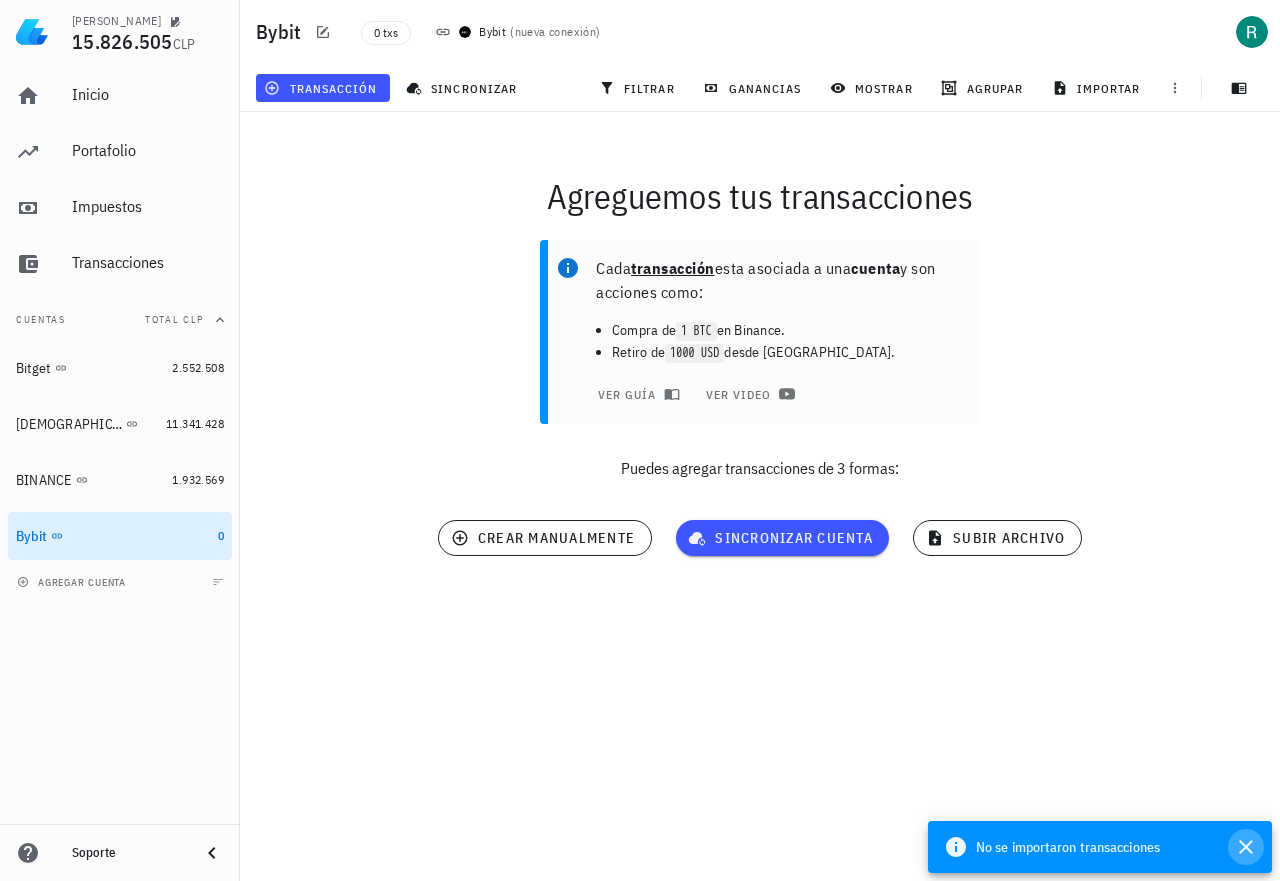 click 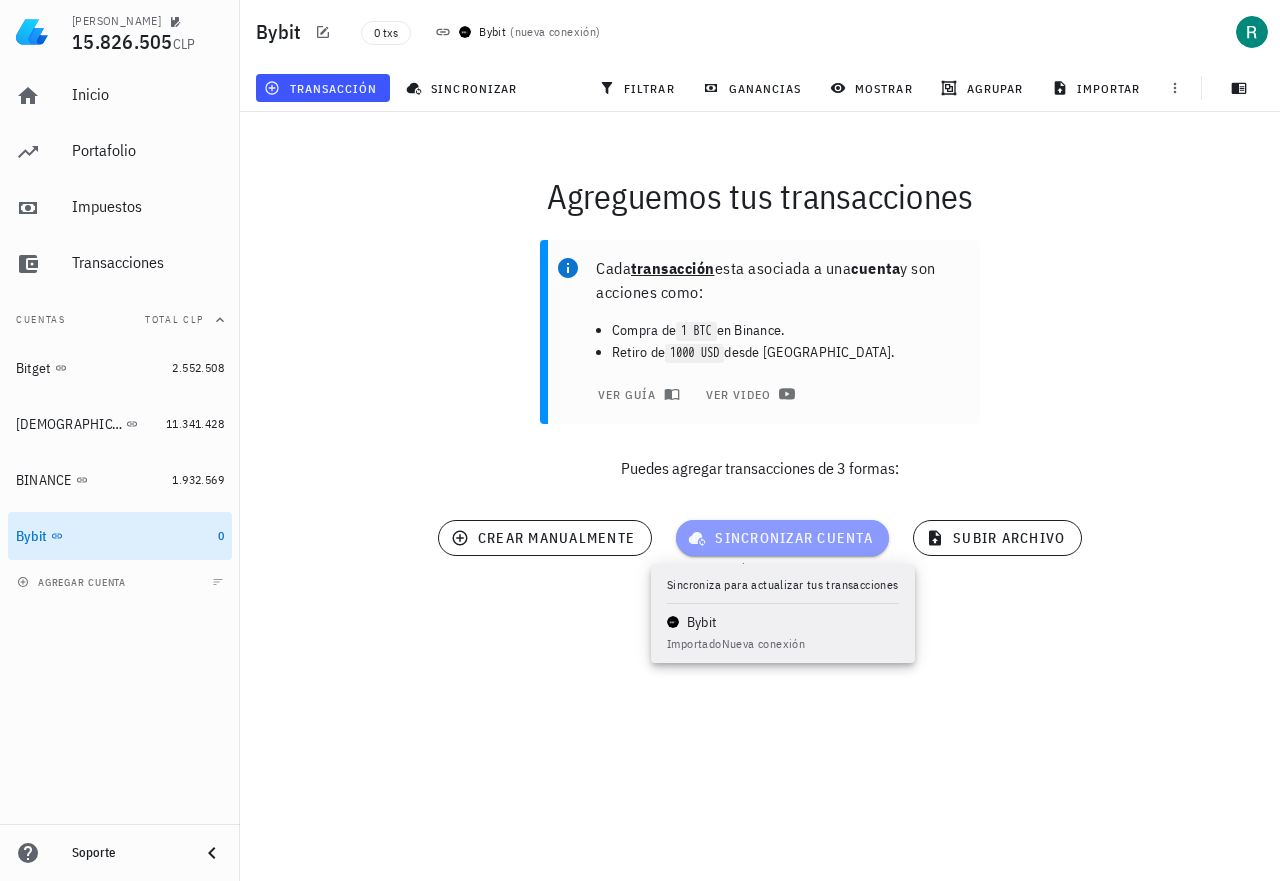 click on "sincronizar cuenta" at bounding box center [782, 538] 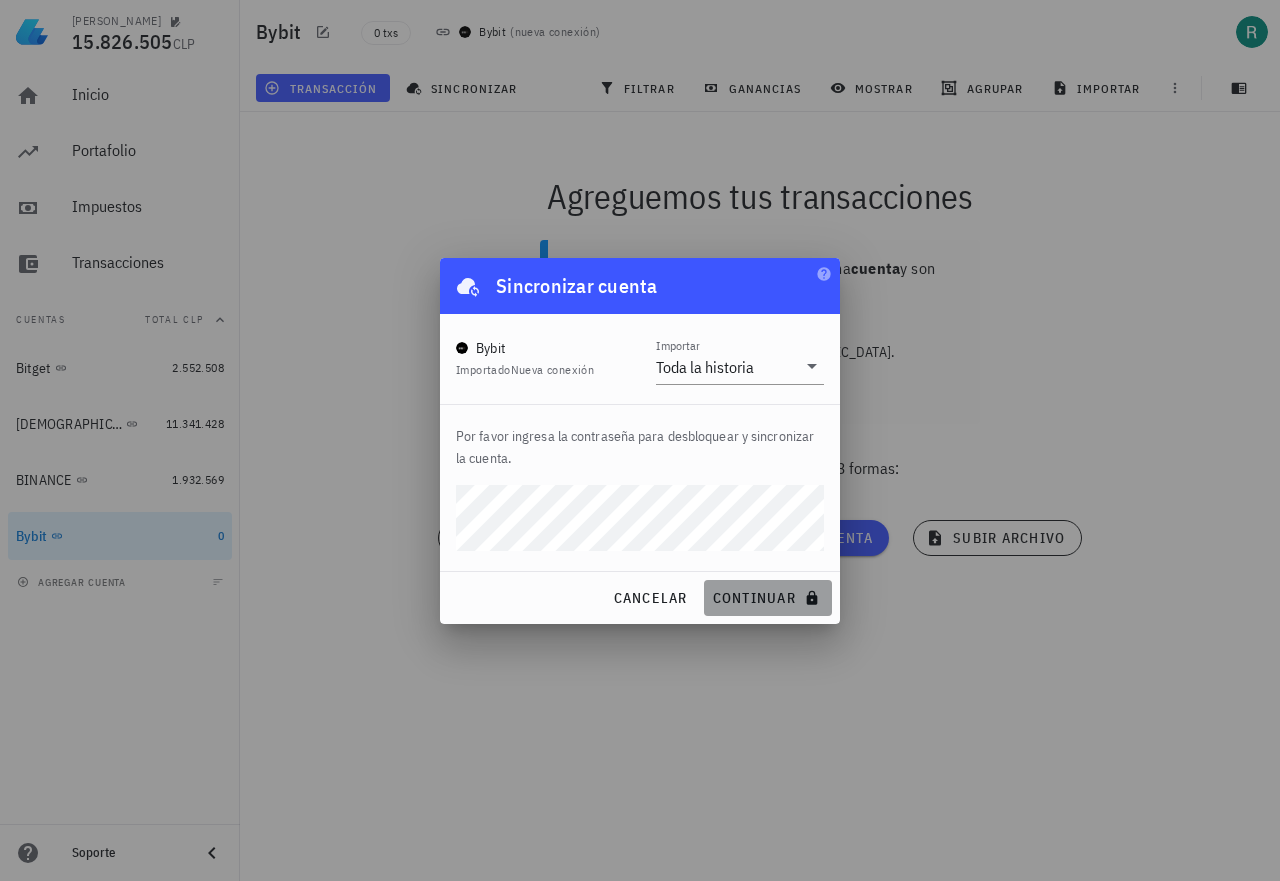 click on "continuar" at bounding box center [768, 598] 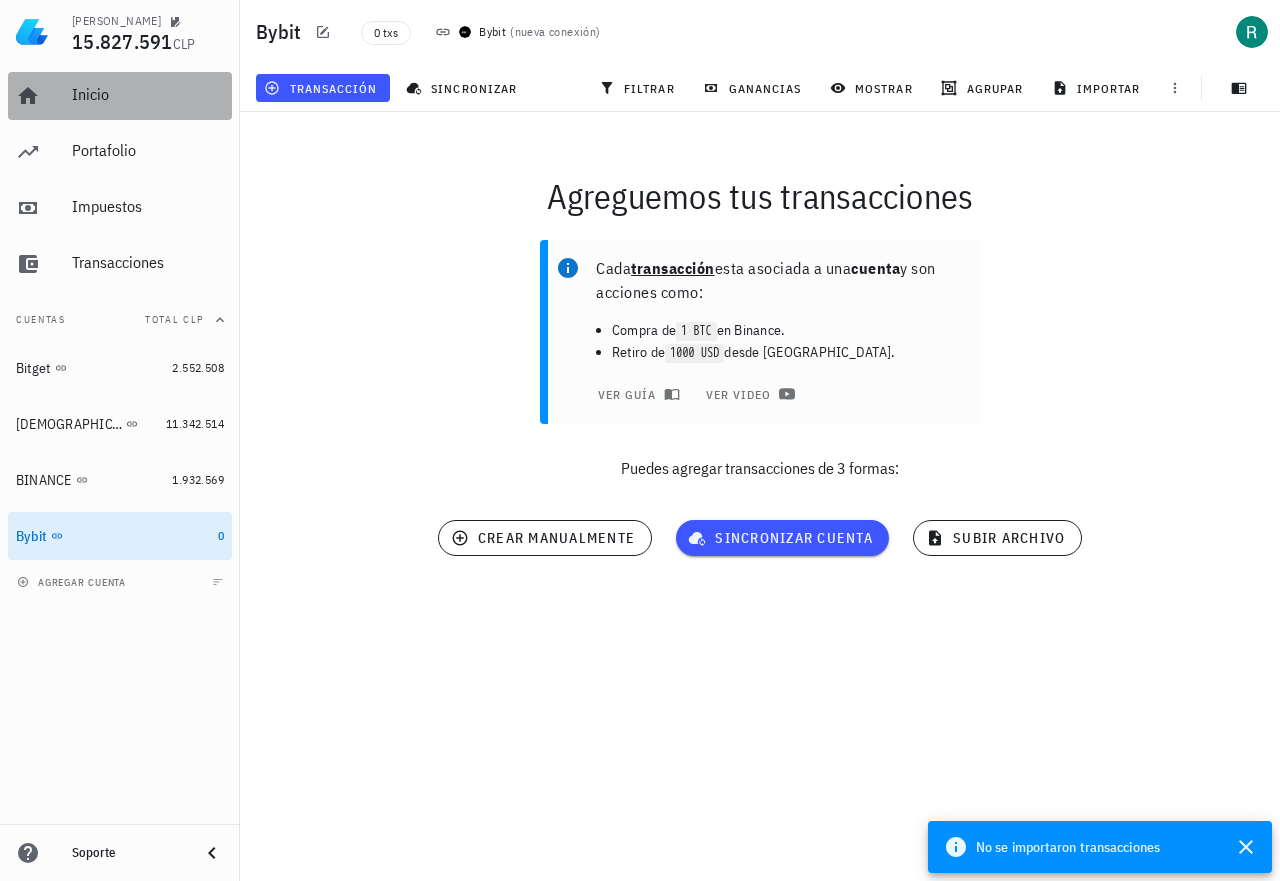 click on "Inicio" at bounding box center [148, 95] 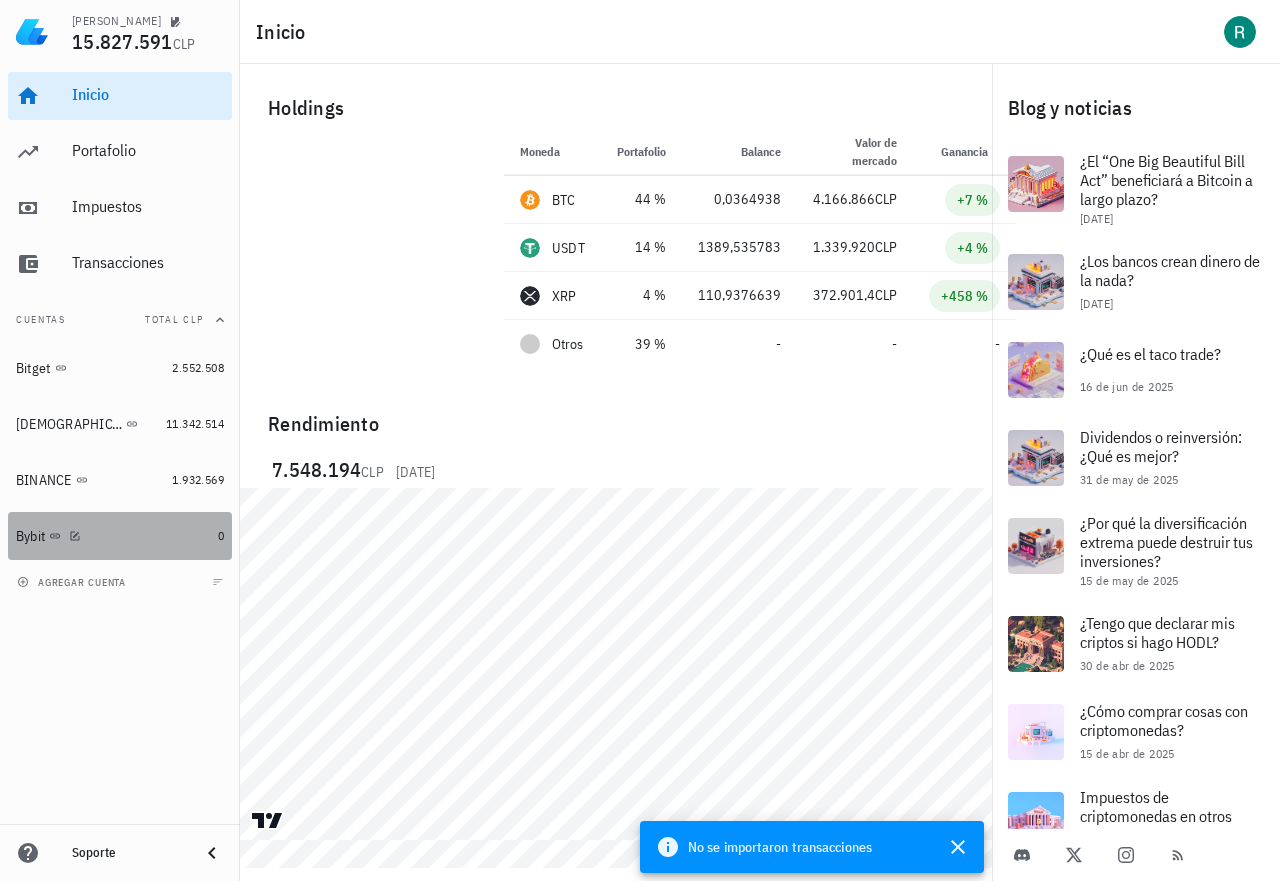click on "Bybit" at bounding box center [113, 536] 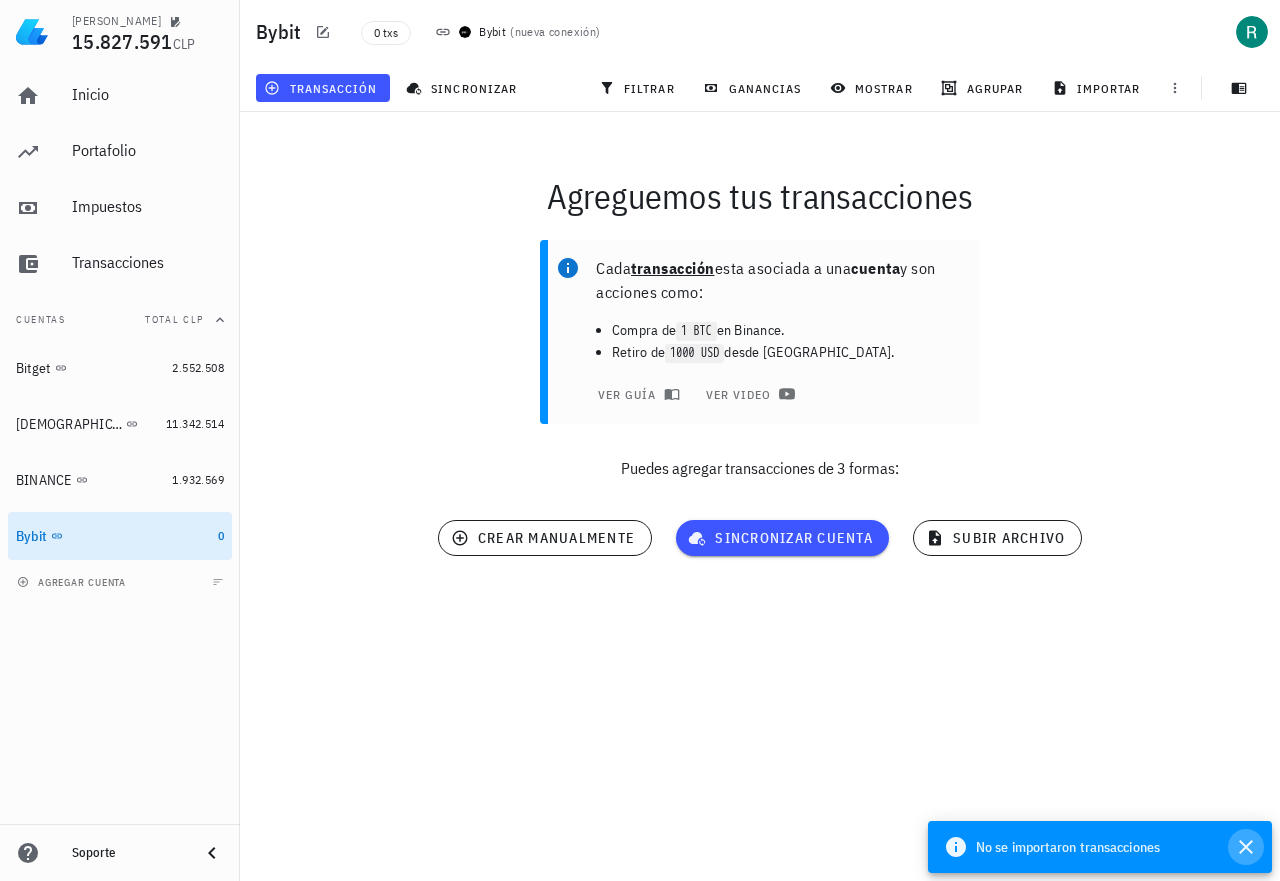 click 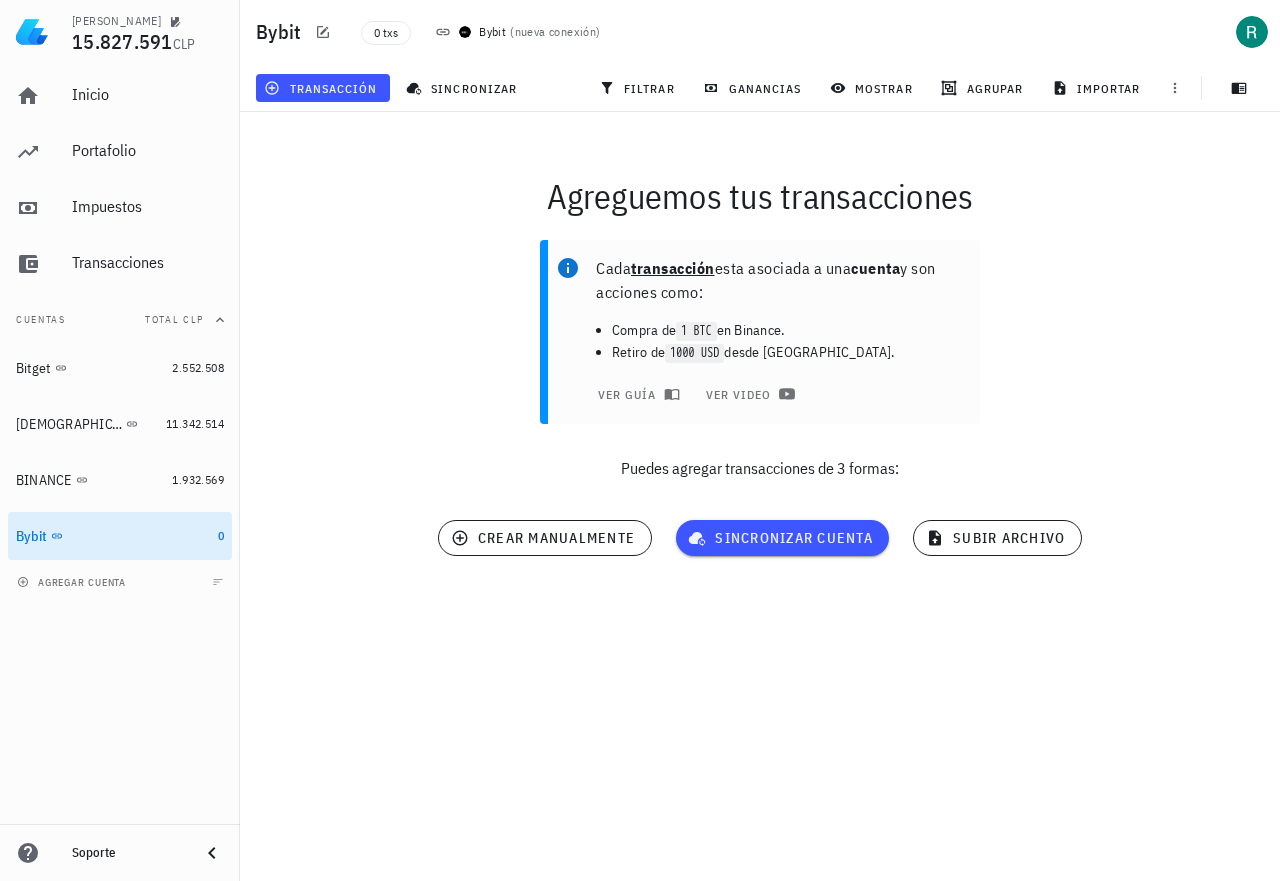 click on "[PERSON_NAME]
15.827.591  CLP
Inicio
[GEOGRAPHIC_DATA]
Impuestos
[GEOGRAPHIC_DATA]
Cuentas
Total
CLP
Bitget       2.552.508 BUDA       11.342.514 BINANCE       1.932.569 Bybit       0
agregar cuenta
Soporte
Bybit
0 txs
Bybit   ( nueva conexión )
transacción
sincronizar
filtrar
ganancias
mostrar
[GEOGRAPHIC_DATA]
importar
Agreguemos tus transacciones
Cada  transacción  esta asociada a una  cuenta  y son acciones como:
Compra de  1 BTC  en Binance.   Retiro de  1000 USD  desde [GEOGRAPHIC_DATA].
ver guía" at bounding box center [640, 440] 